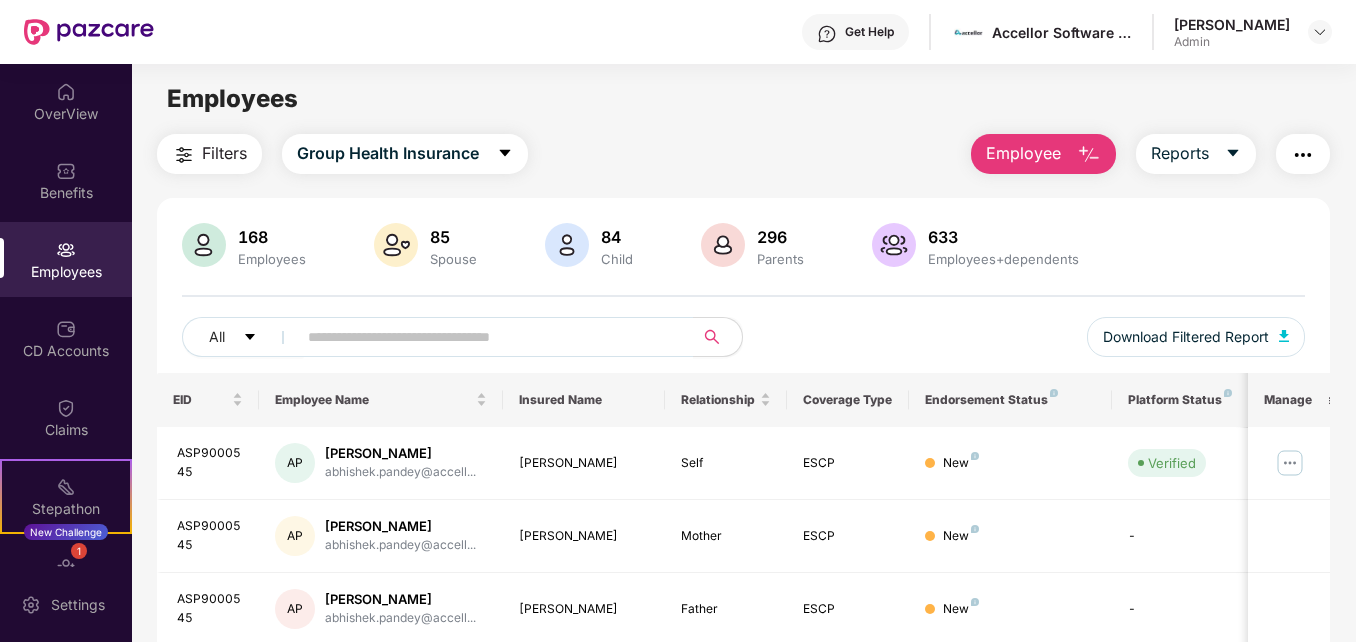 scroll, scrollTop: 0, scrollLeft: 0, axis: both 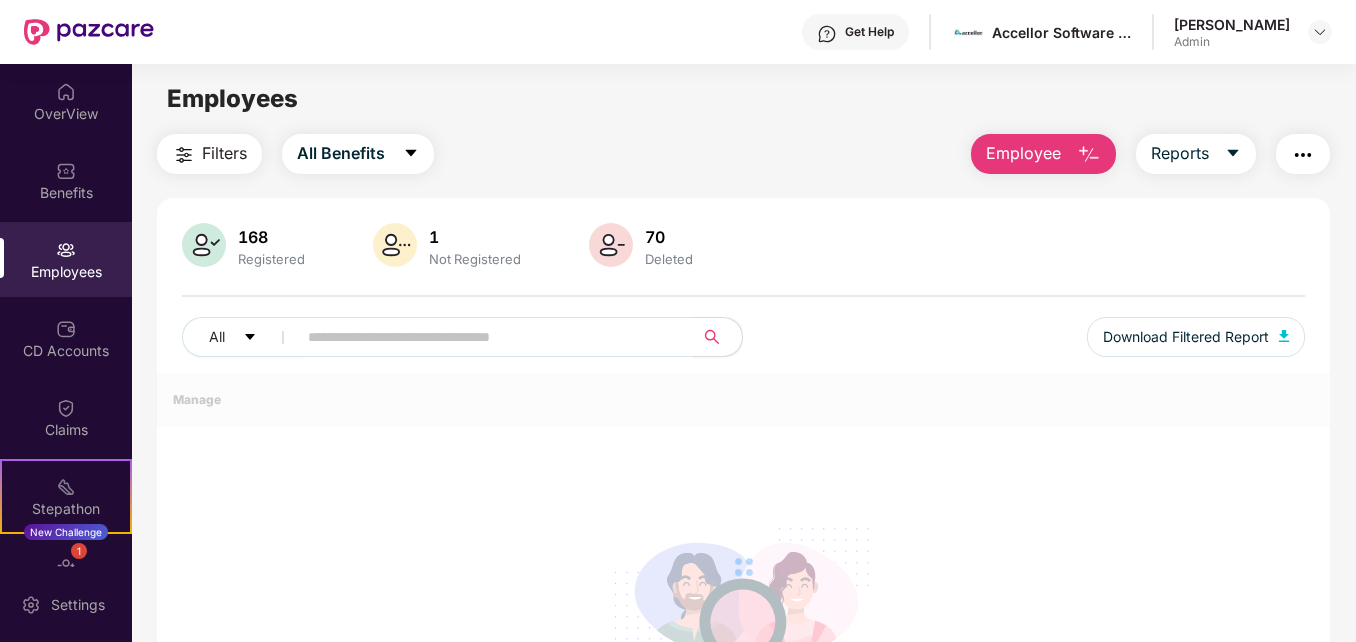 click on "Employee" at bounding box center [1023, 153] 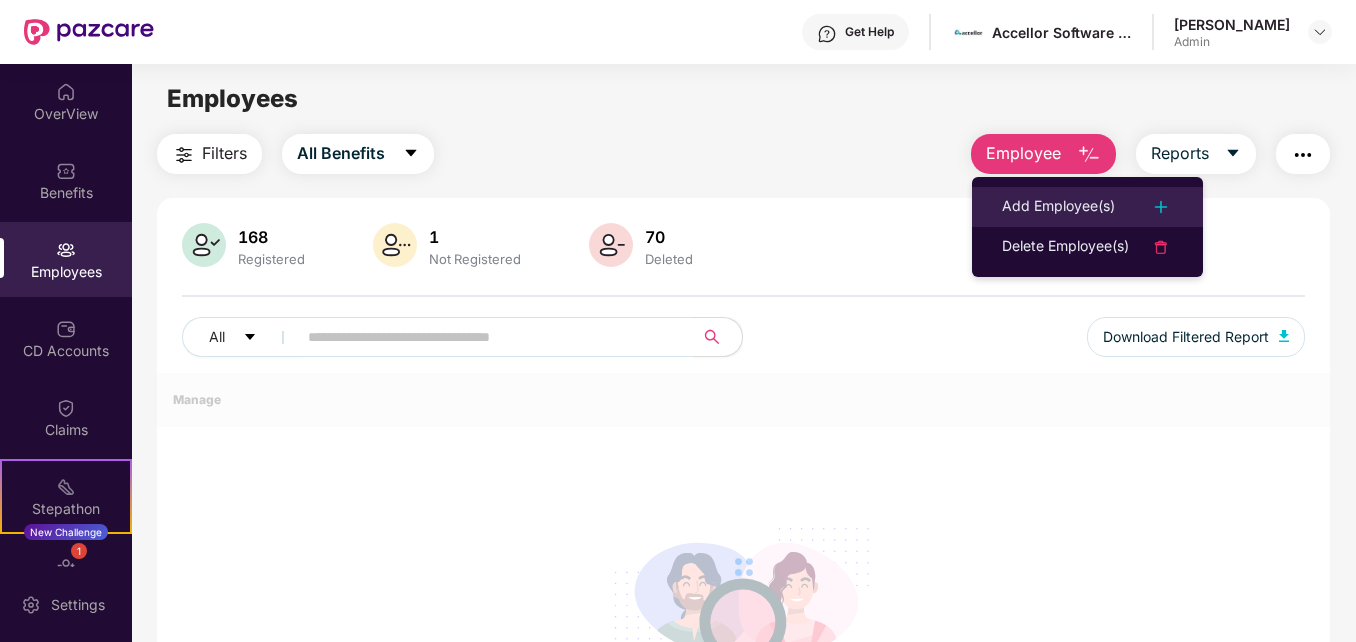 click on "Add Employee(s)" at bounding box center [1058, 207] 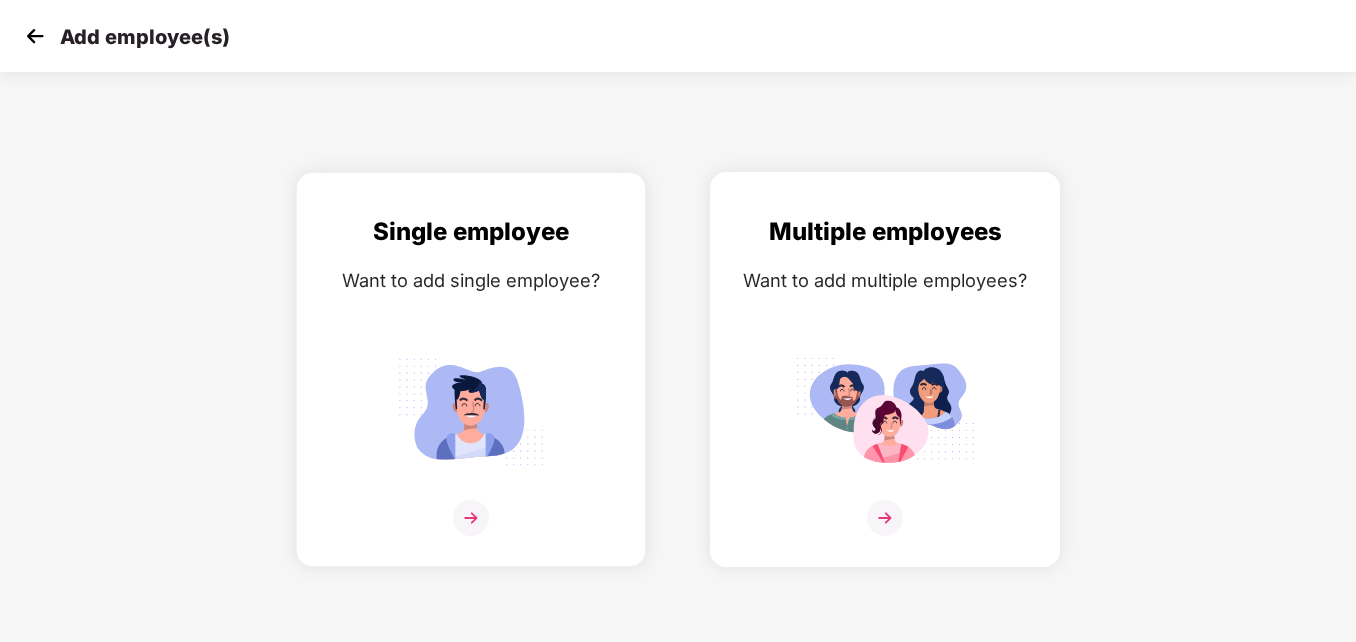 click at bounding box center (885, 411) 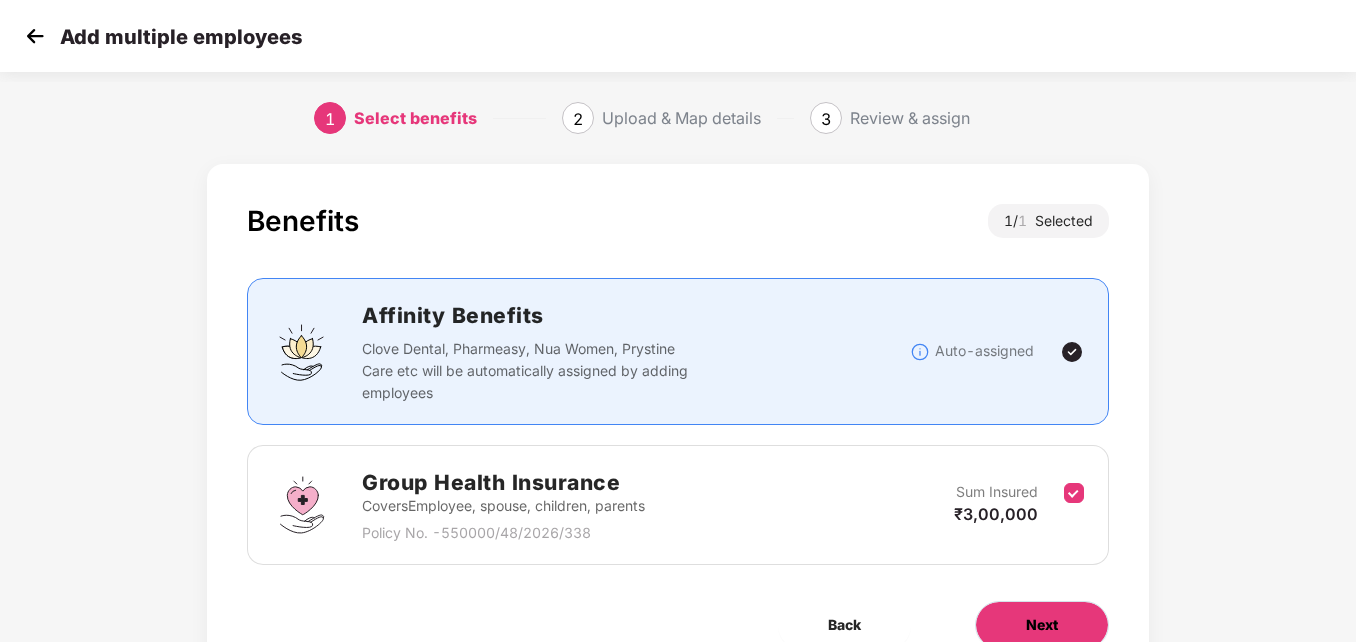click on "Next" at bounding box center [1042, 625] 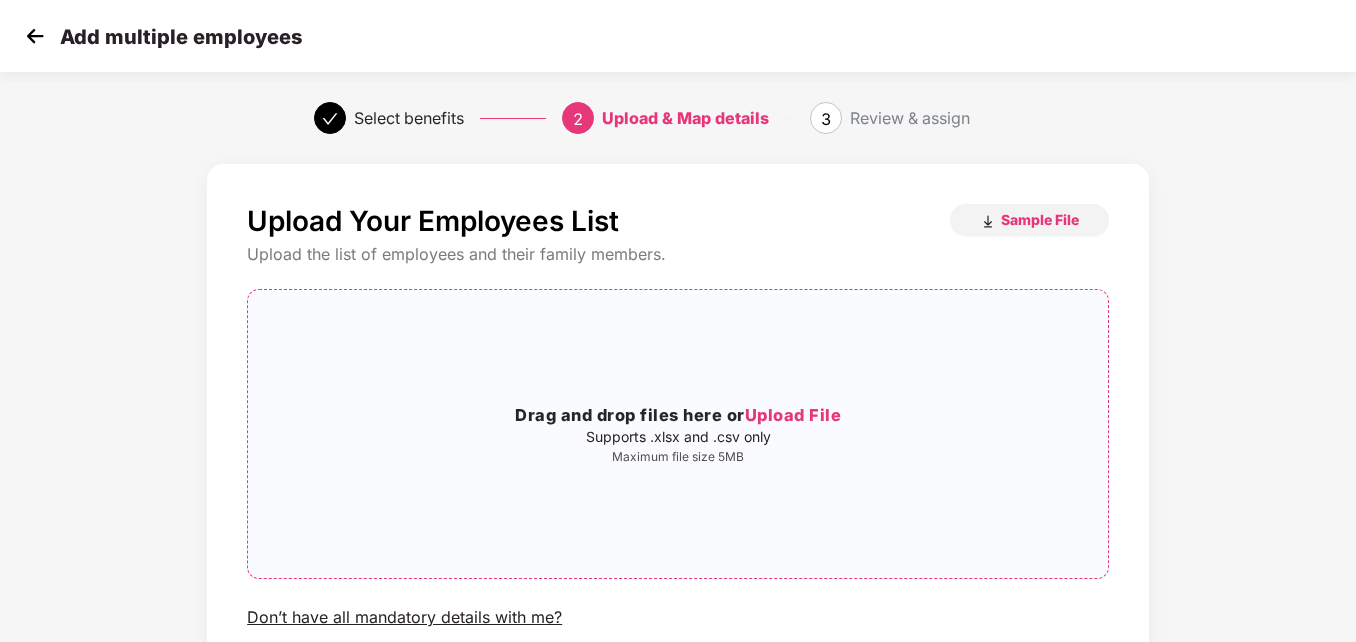 click on "Upload File" at bounding box center [793, 415] 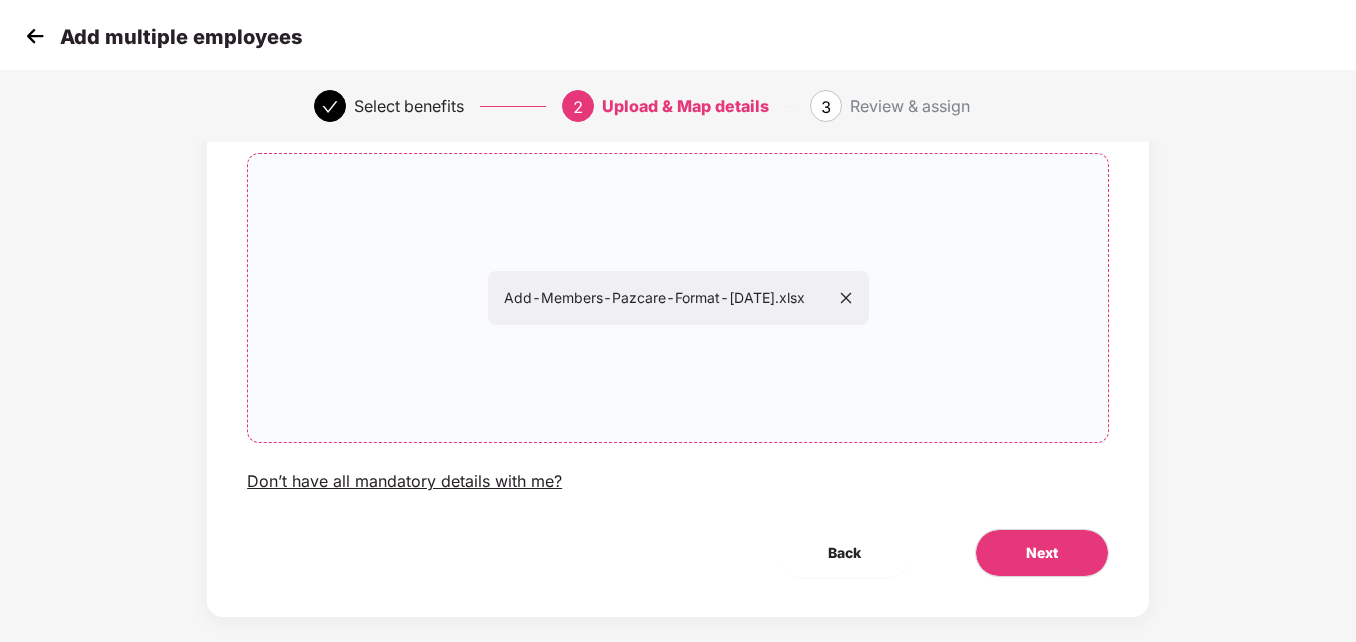 scroll, scrollTop: 161, scrollLeft: 0, axis: vertical 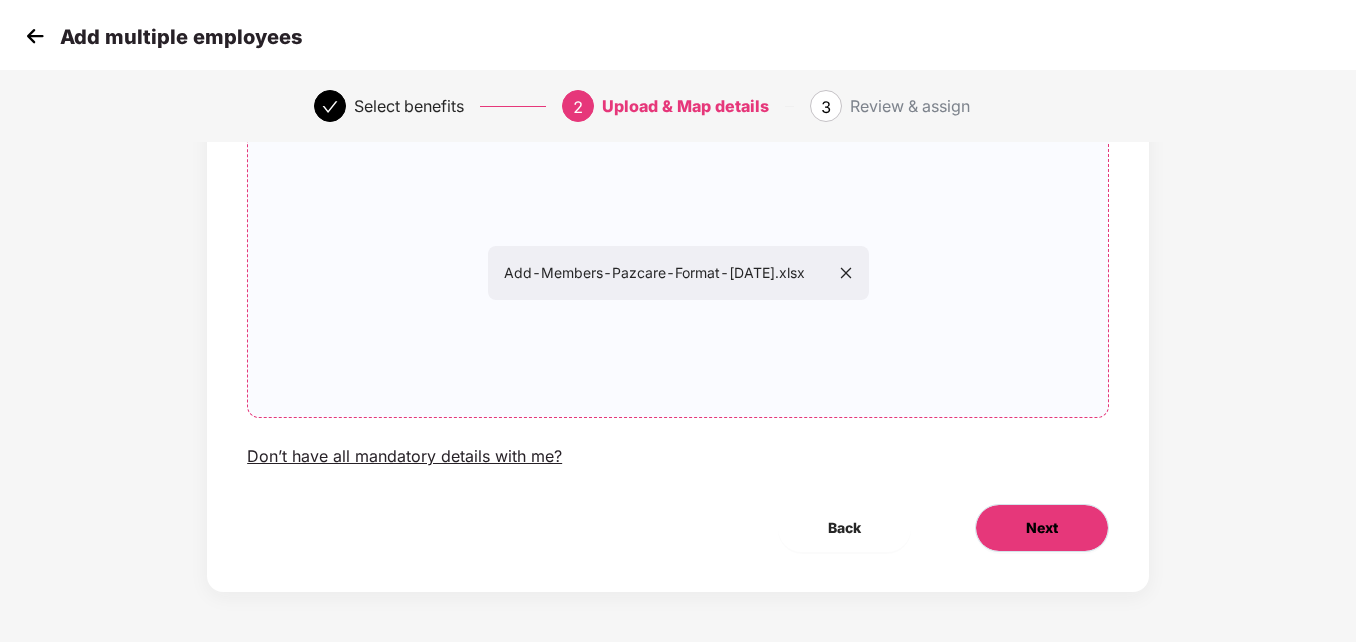 click on "Next" at bounding box center [1042, 528] 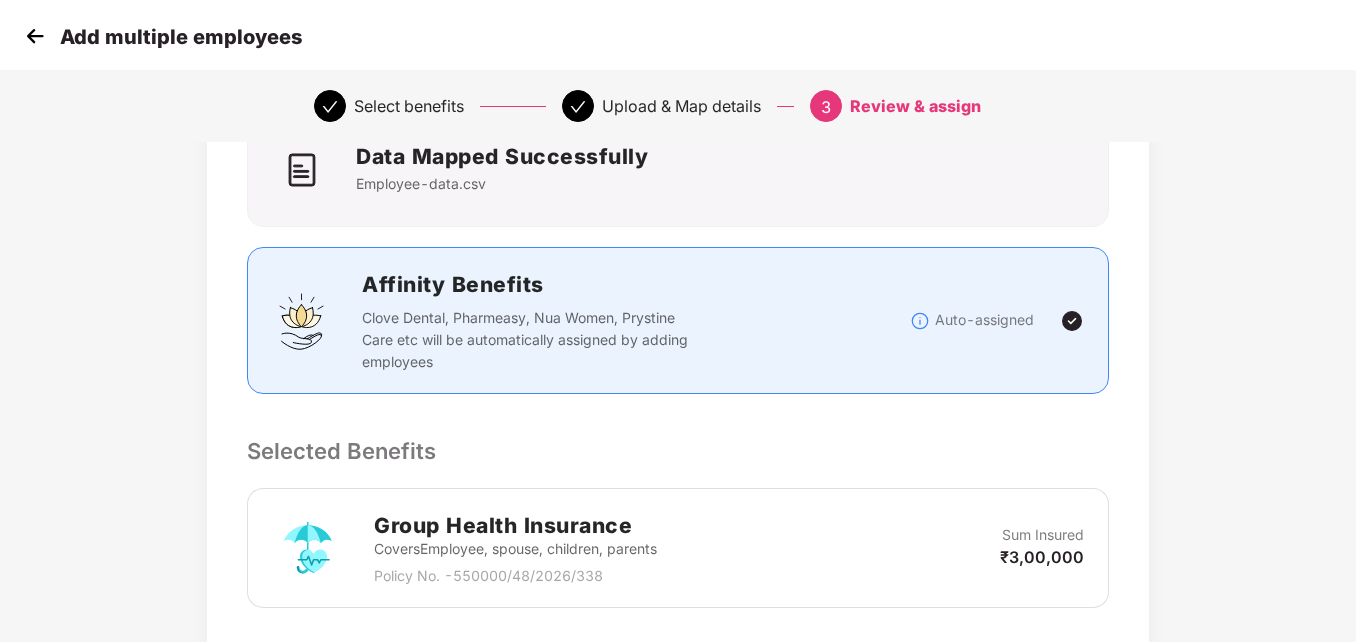 scroll, scrollTop: 0, scrollLeft: 0, axis: both 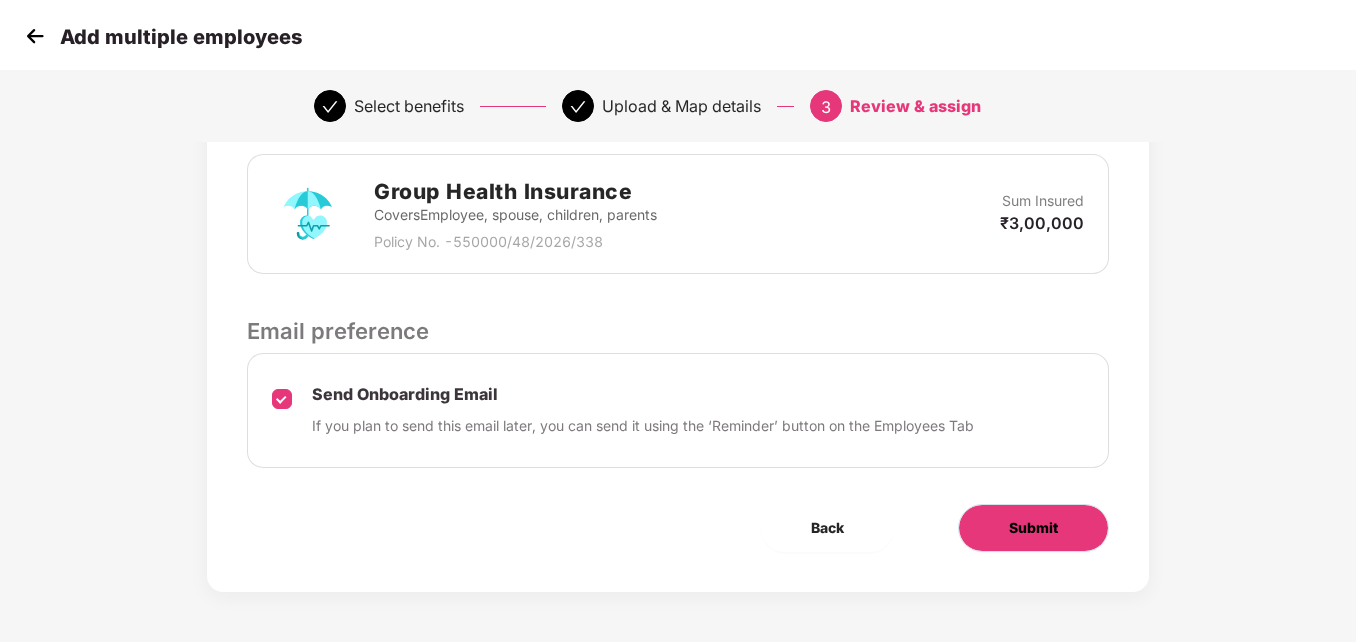 click on "Submit" at bounding box center (1033, 528) 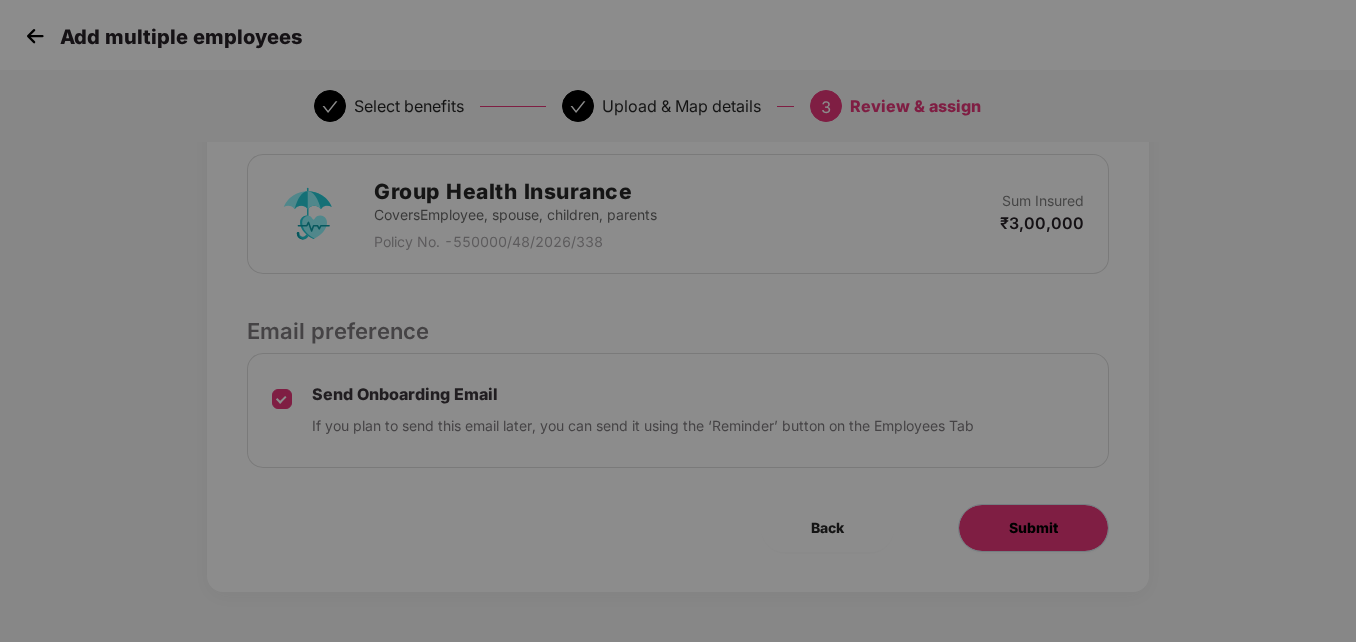scroll, scrollTop: 0, scrollLeft: 0, axis: both 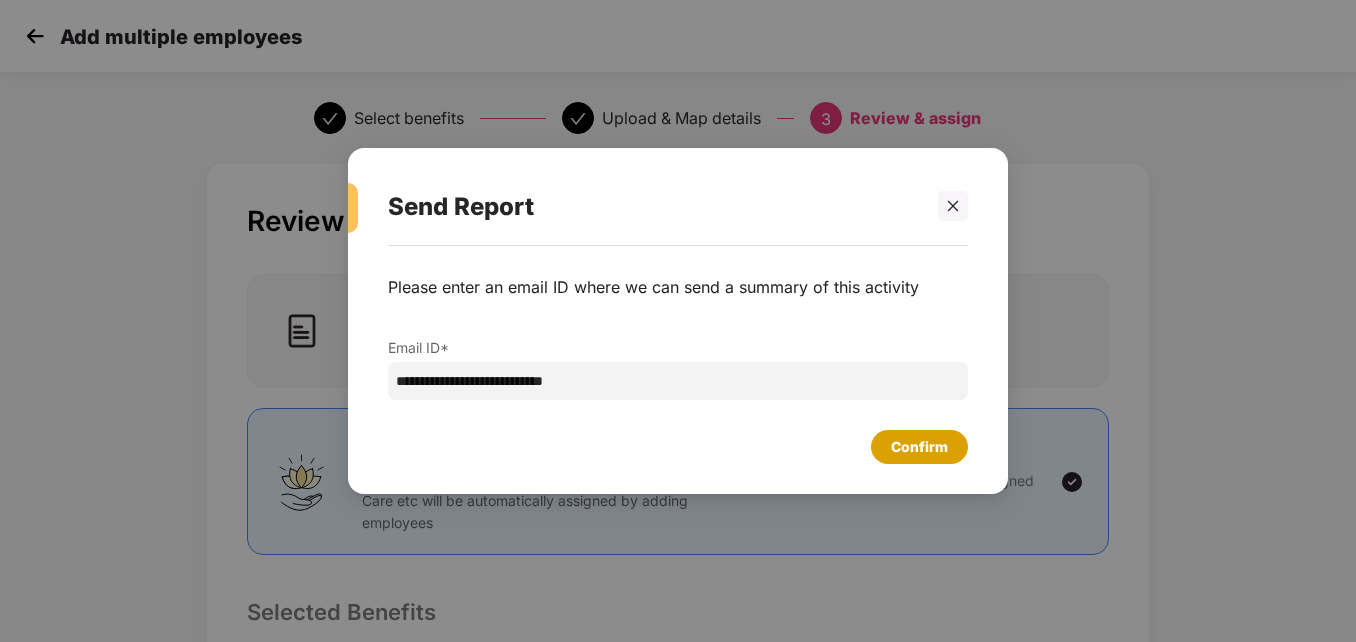 click on "Confirm" at bounding box center [919, 447] 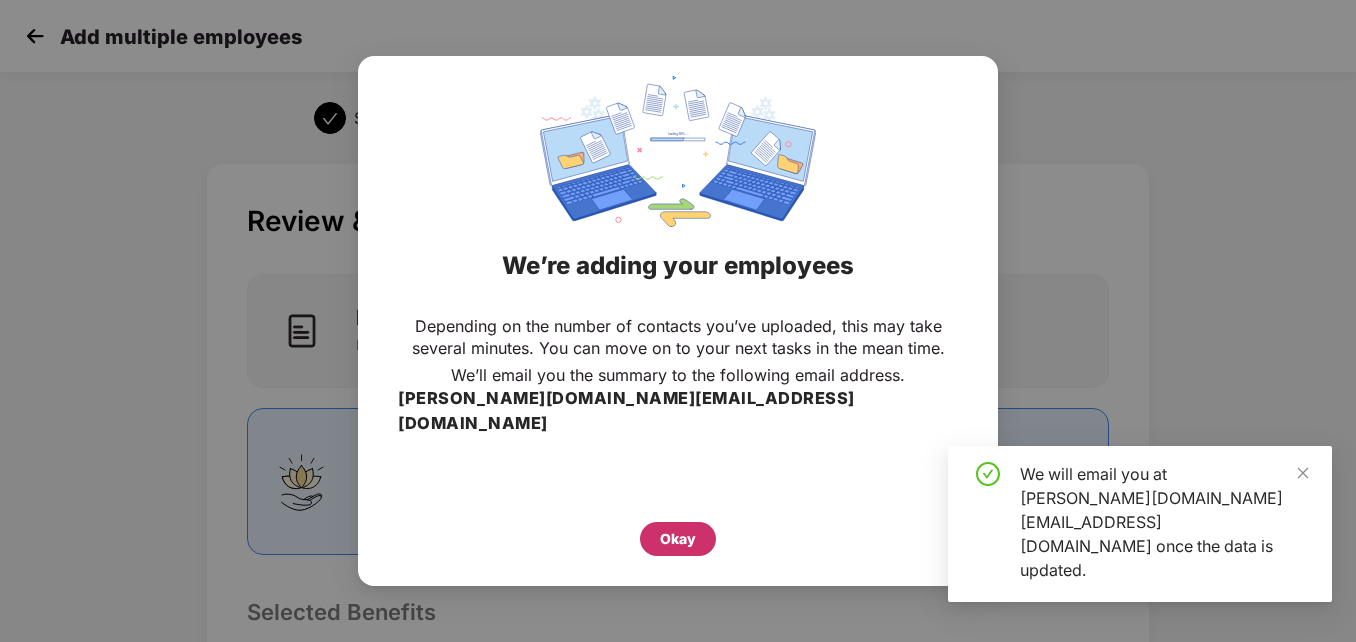 click on "Okay" at bounding box center [678, 539] 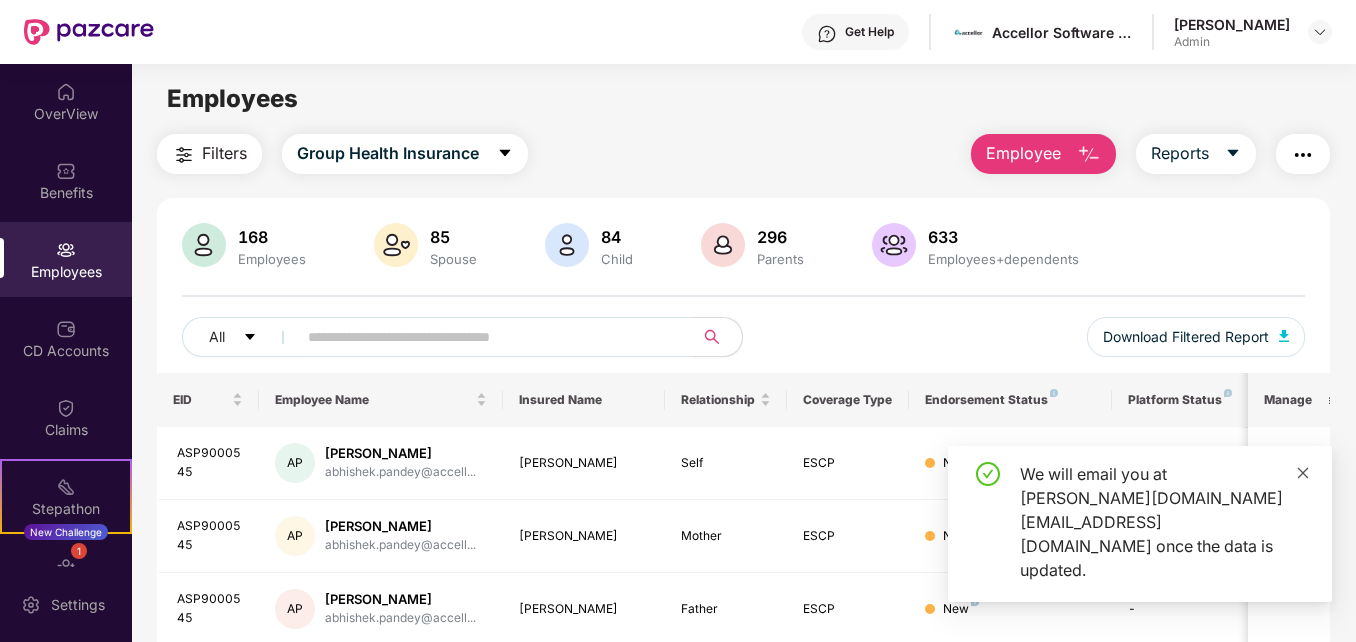 click 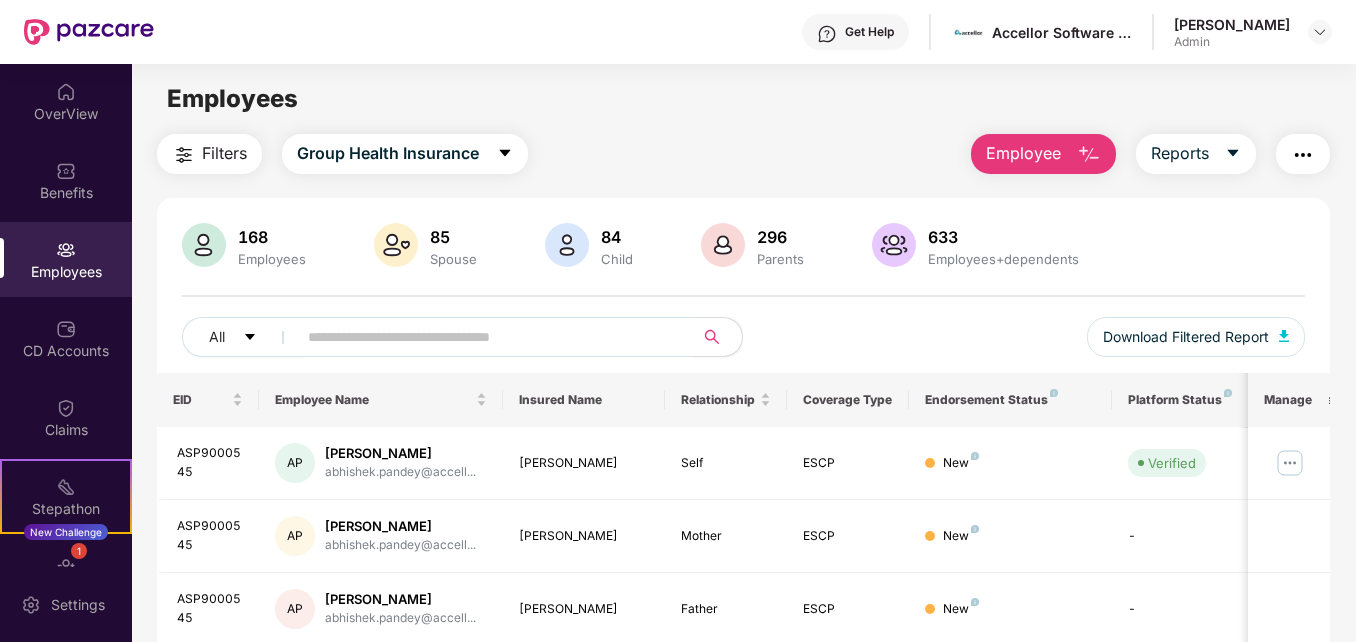 click at bounding box center (487, 337) 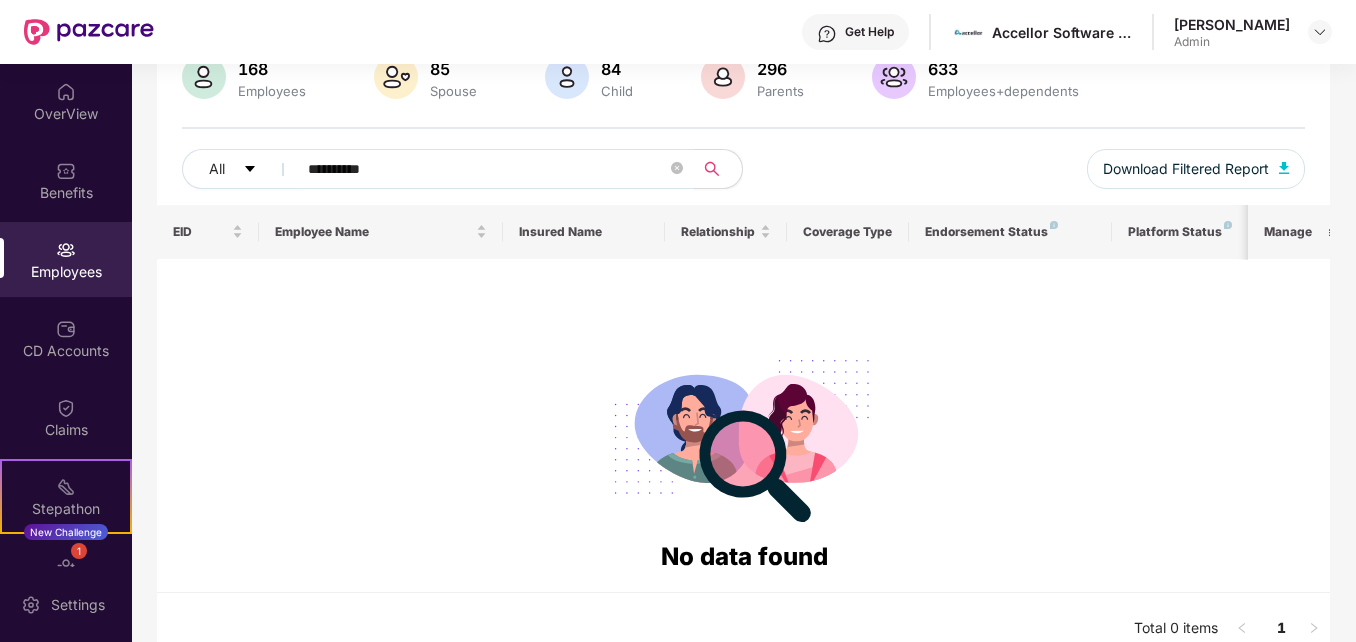 scroll, scrollTop: 191, scrollLeft: 0, axis: vertical 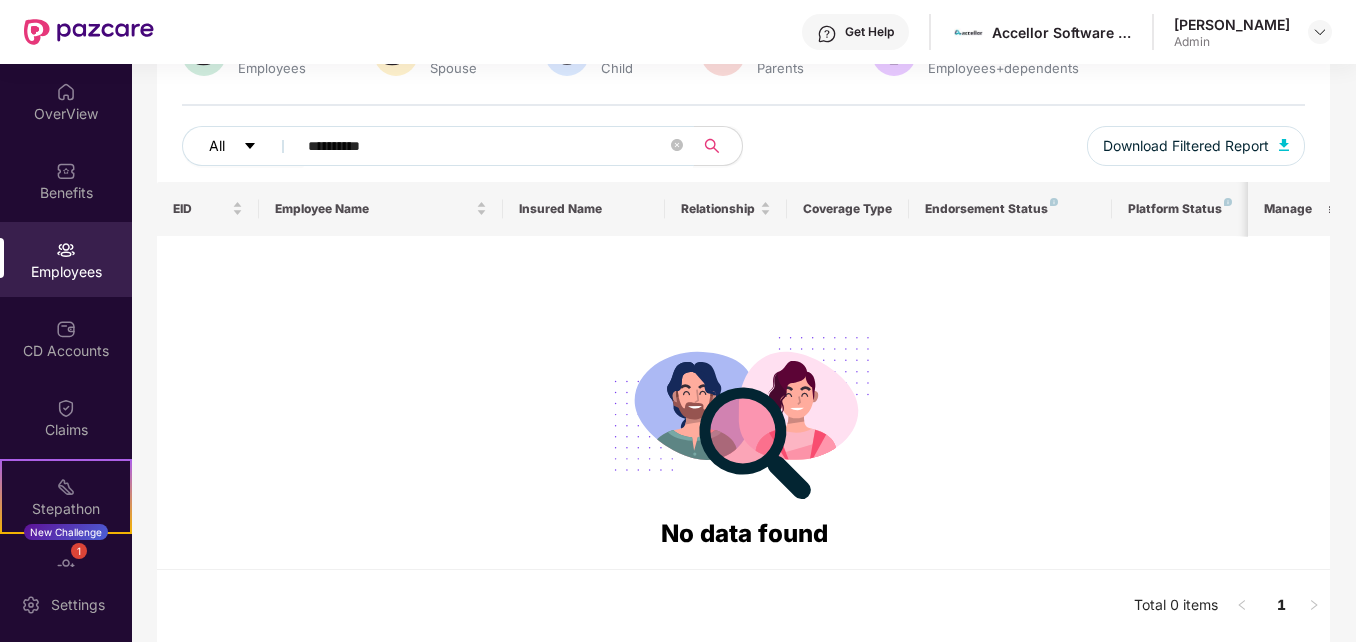 drag, startPoint x: 445, startPoint y: 139, endPoint x: 219, endPoint y: 154, distance: 226.49724 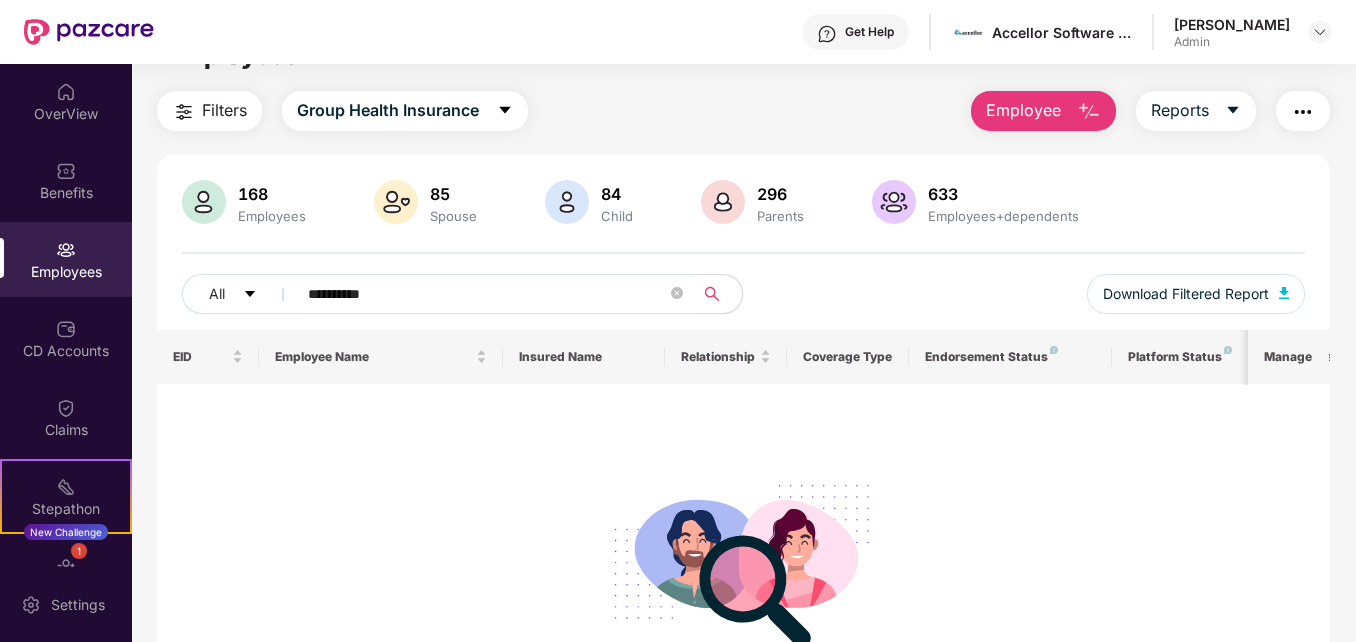 scroll, scrollTop: 25, scrollLeft: 0, axis: vertical 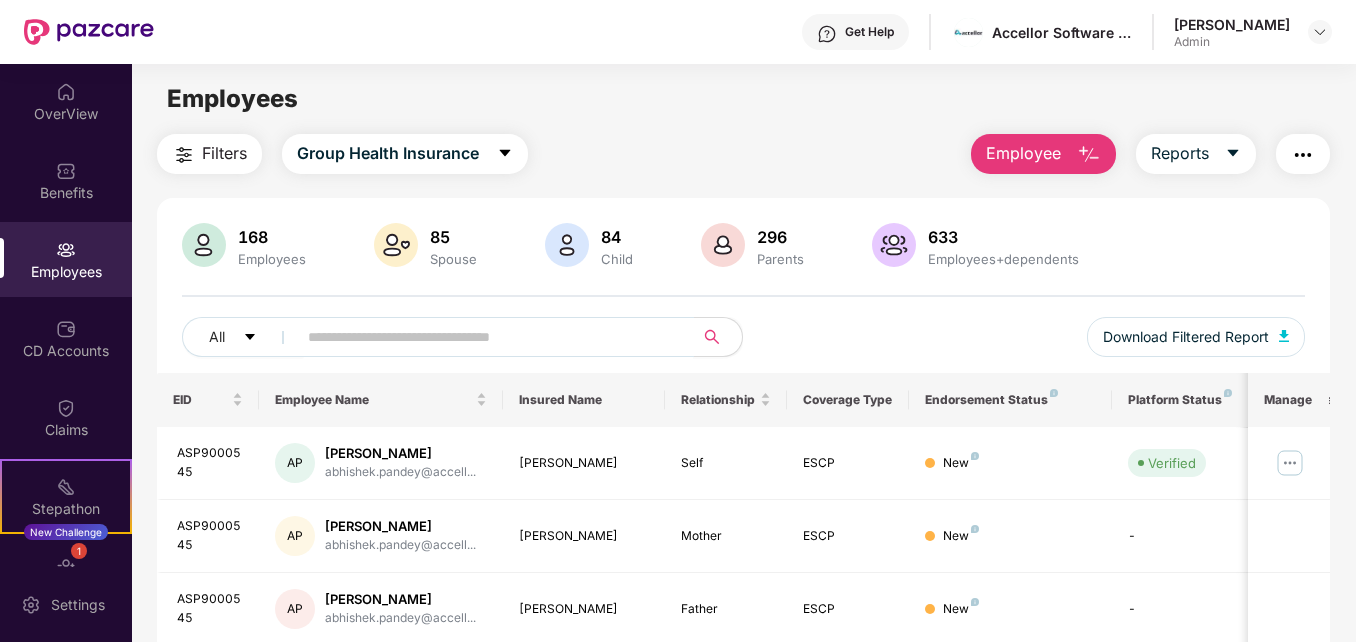 click at bounding box center (487, 337) 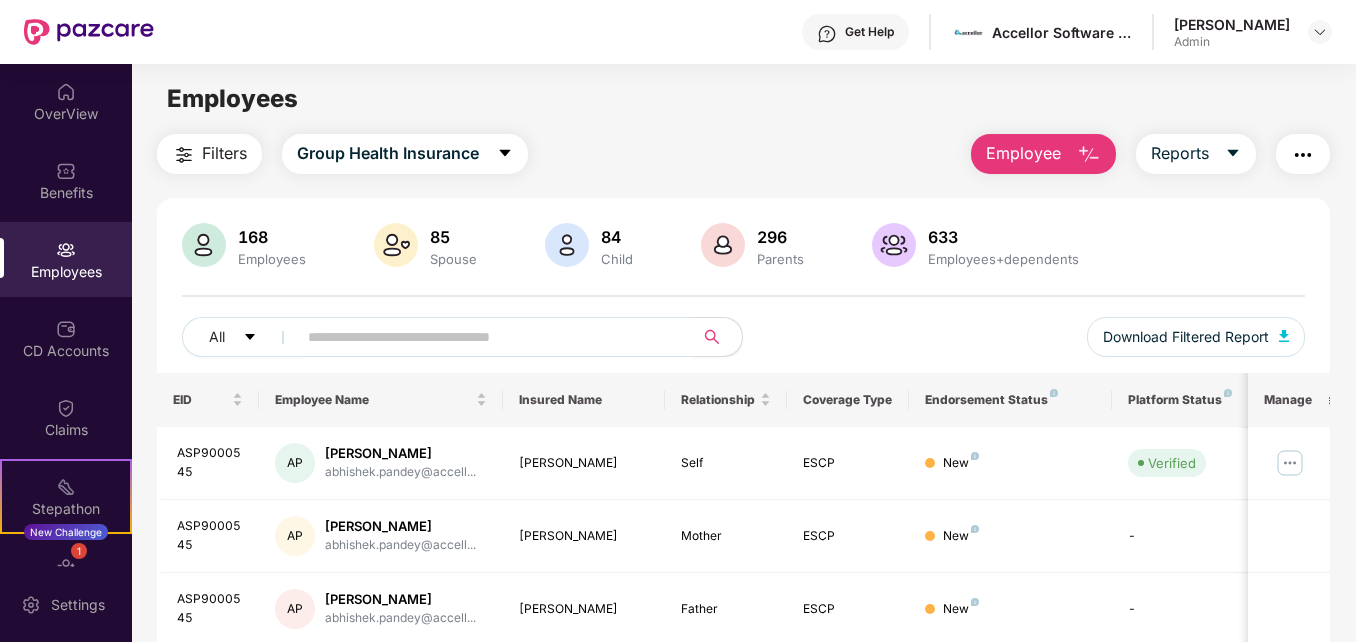 paste on "**********" 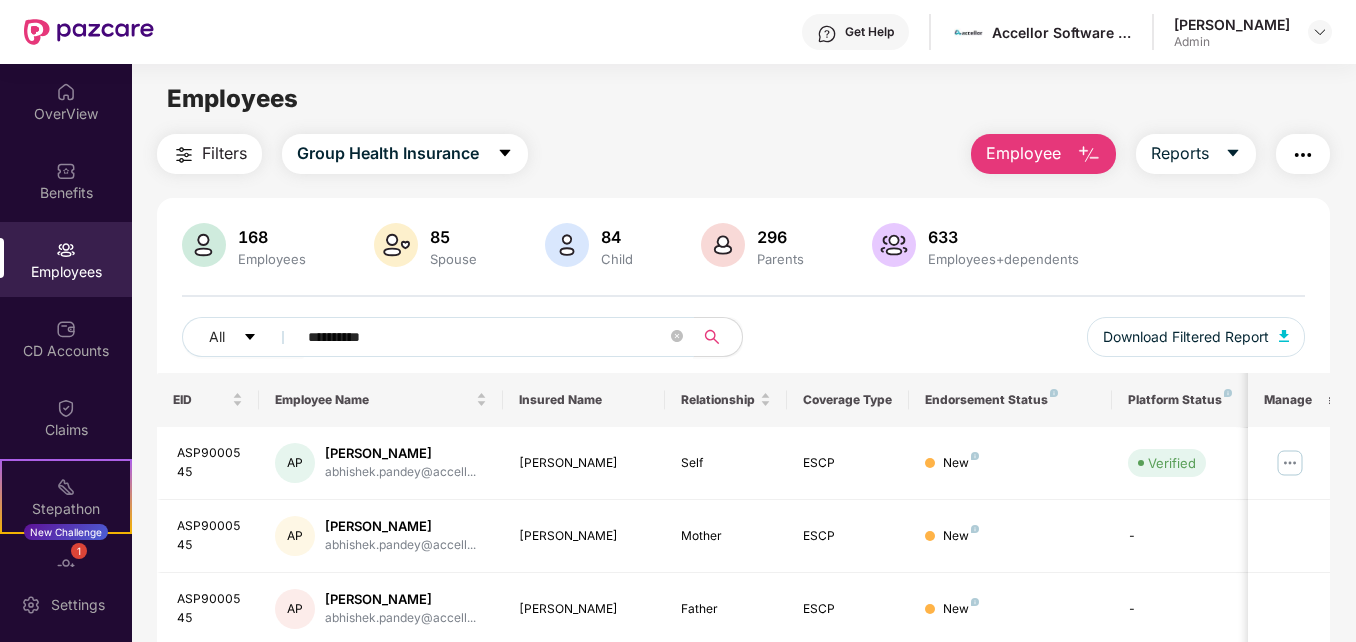 type on "**********" 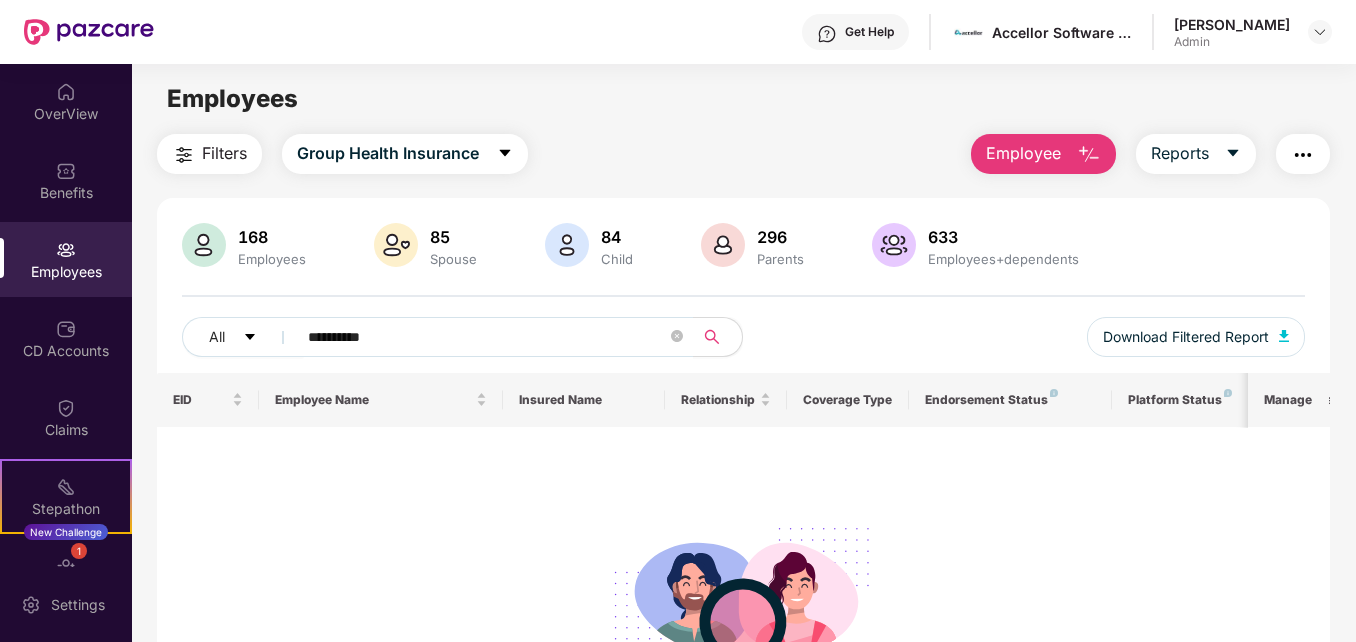 click at bounding box center [1089, 155] 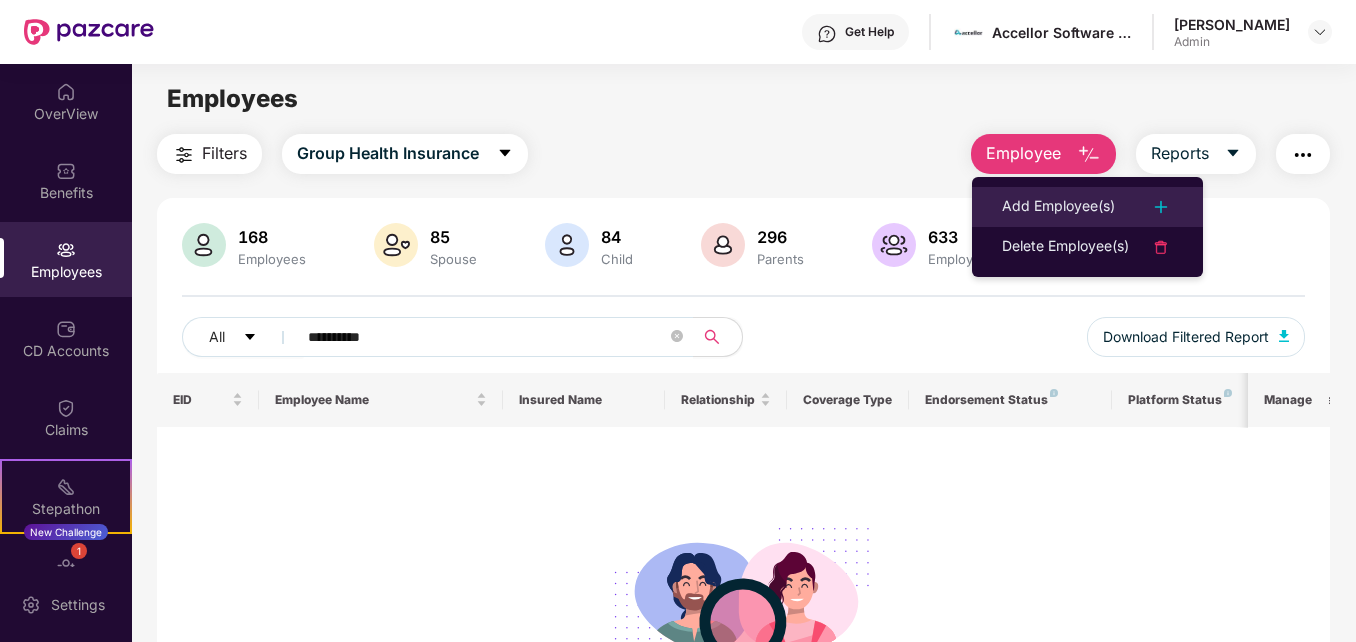 click on "Add Employee(s)" at bounding box center [1058, 207] 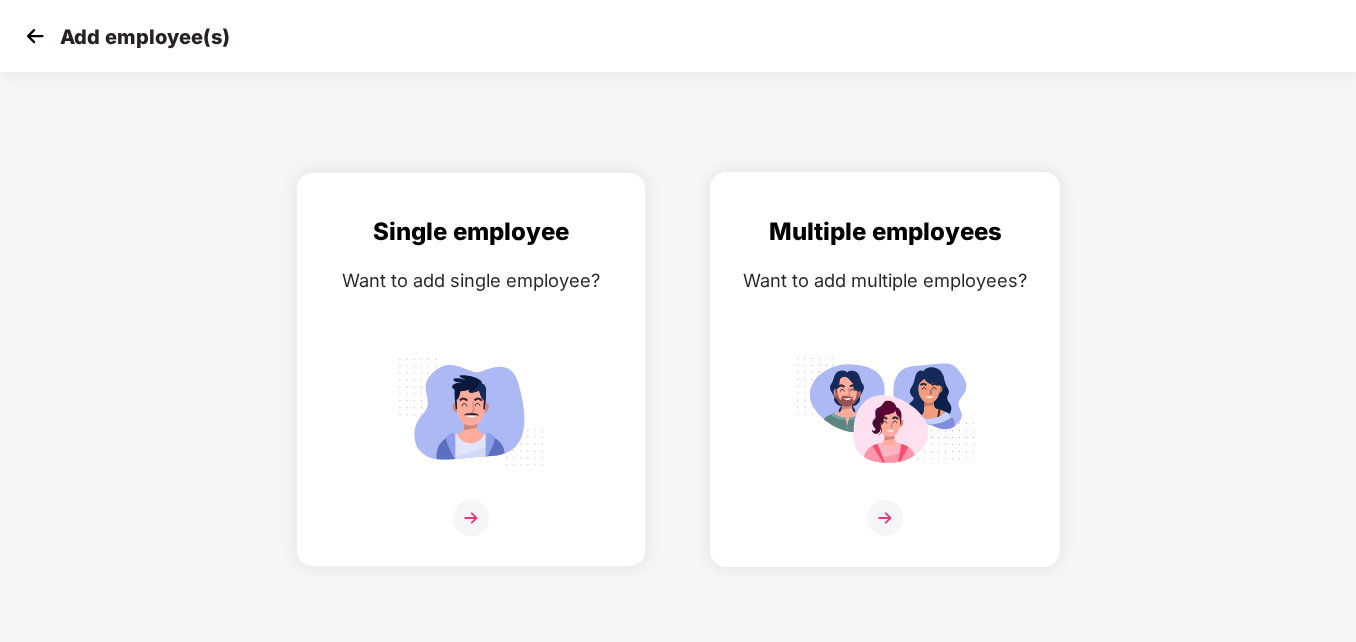 click at bounding box center [885, 411] 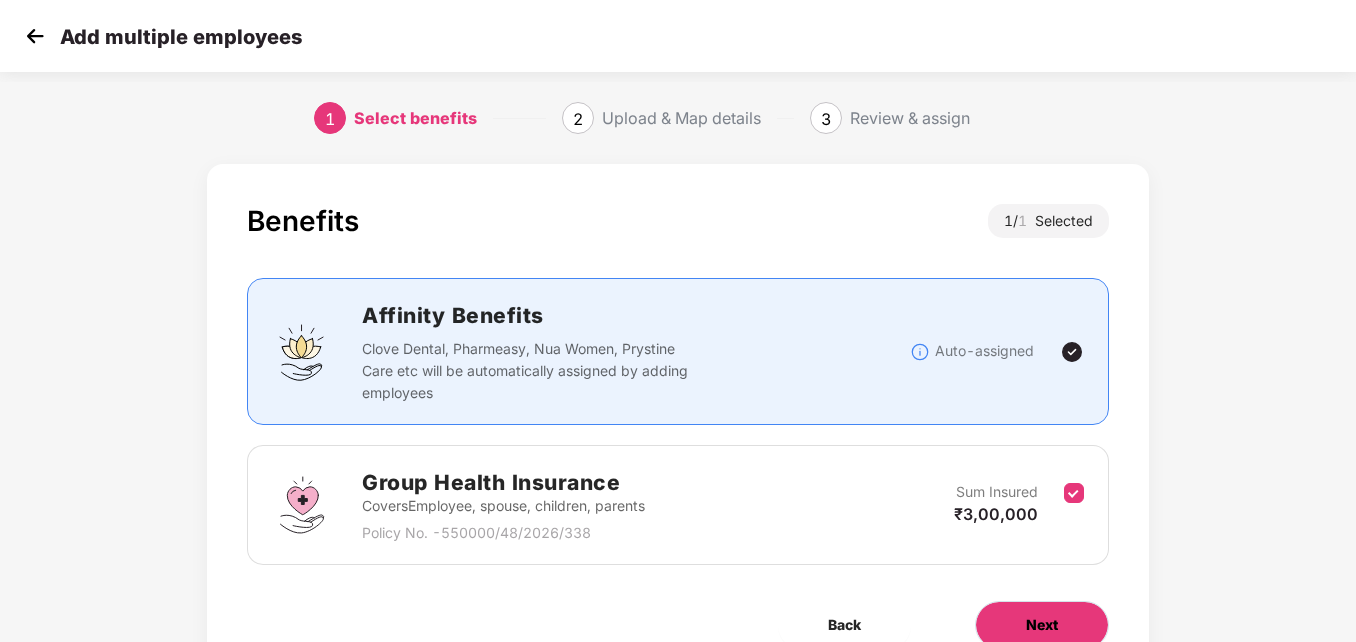 click on "Next" at bounding box center (1042, 625) 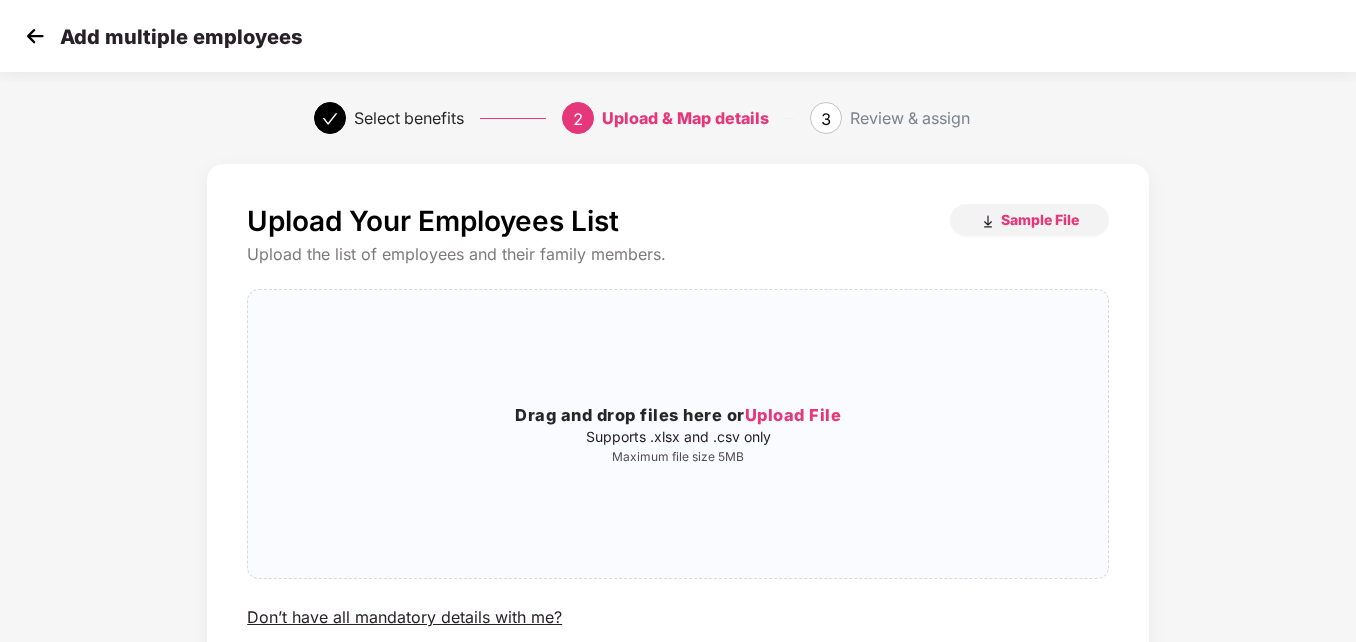 drag, startPoint x: 1352, startPoint y: 340, endPoint x: 1361, endPoint y: 450, distance: 110.36757 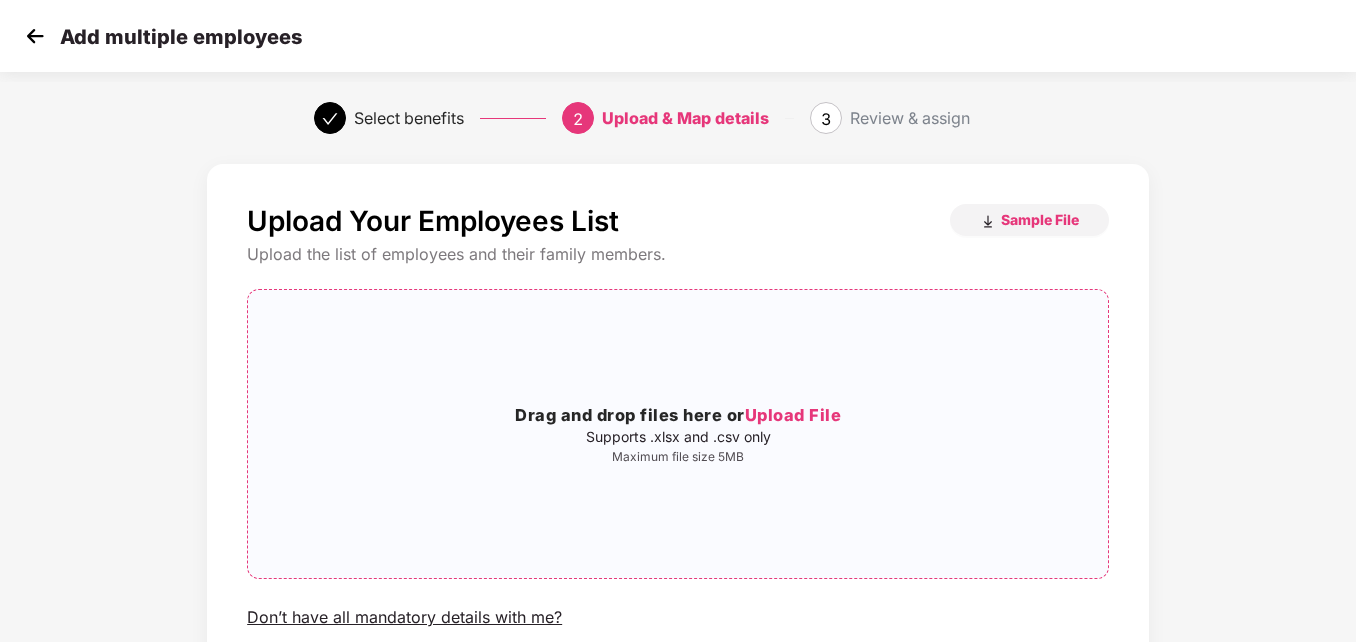click on "Upload File" at bounding box center (793, 415) 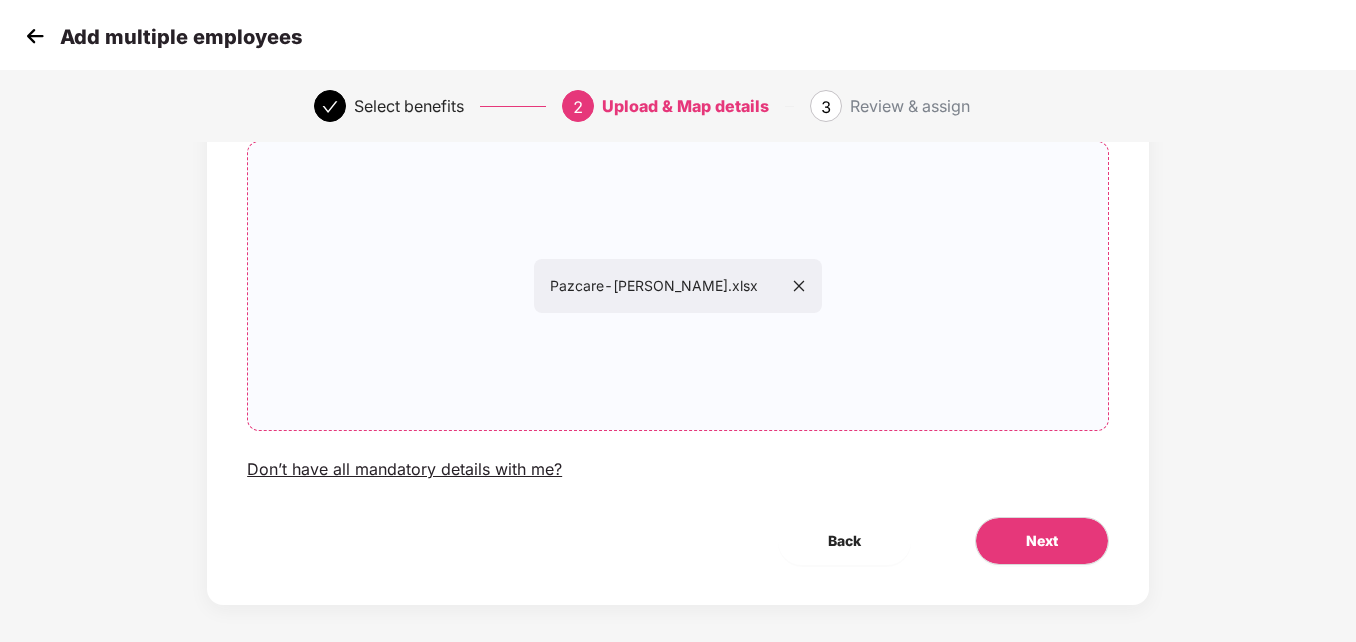 scroll, scrollTop: 143, scrollLeft: 0, axis: vertical 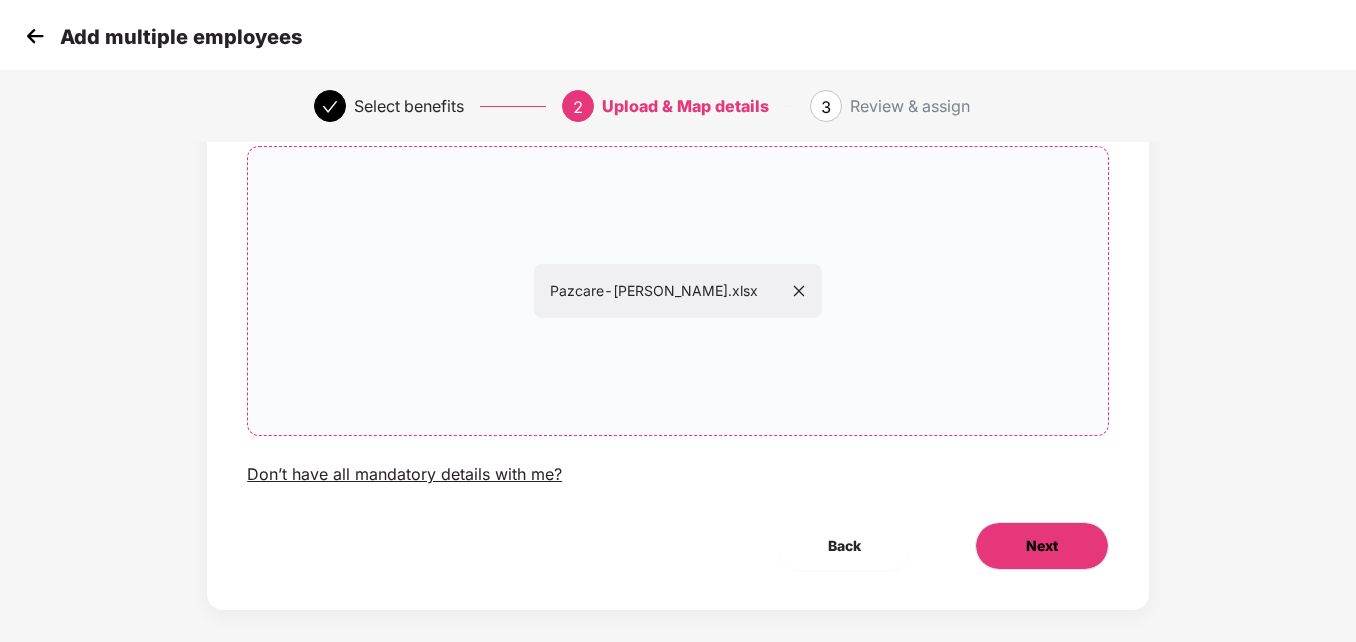 click on "Next" at bounding box center [1042, 546] 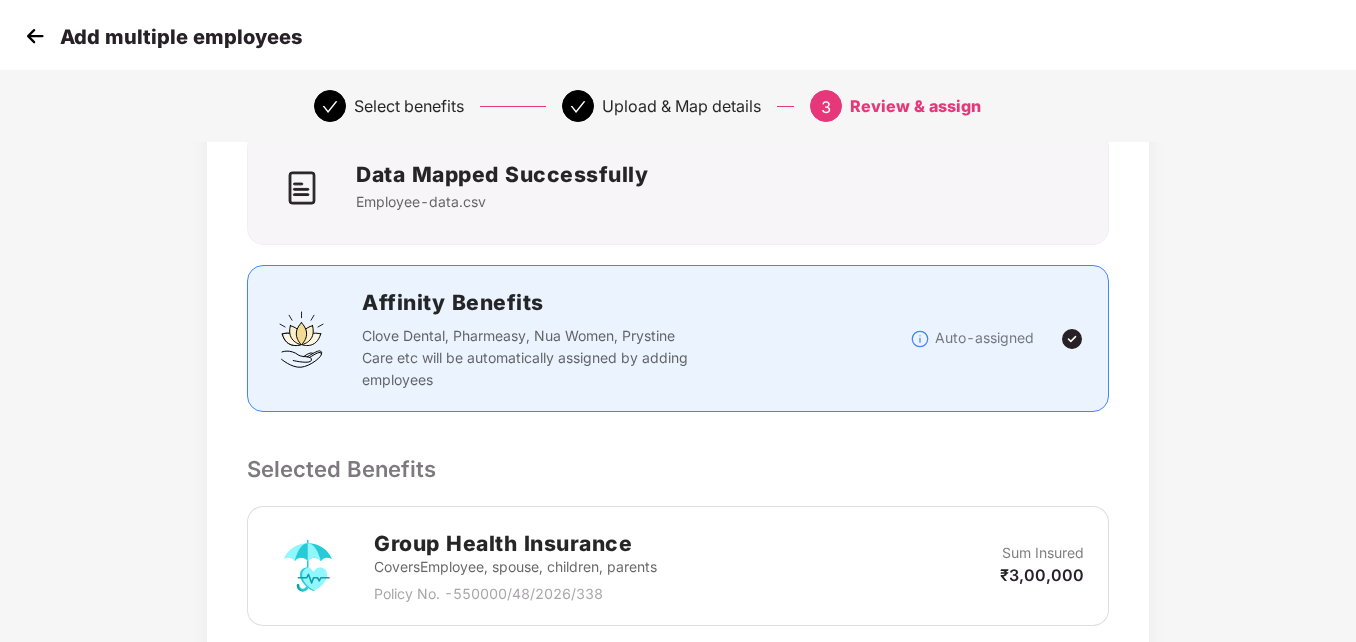 scroll, scrollTop: 0, scrollLeft: 0, axis: both 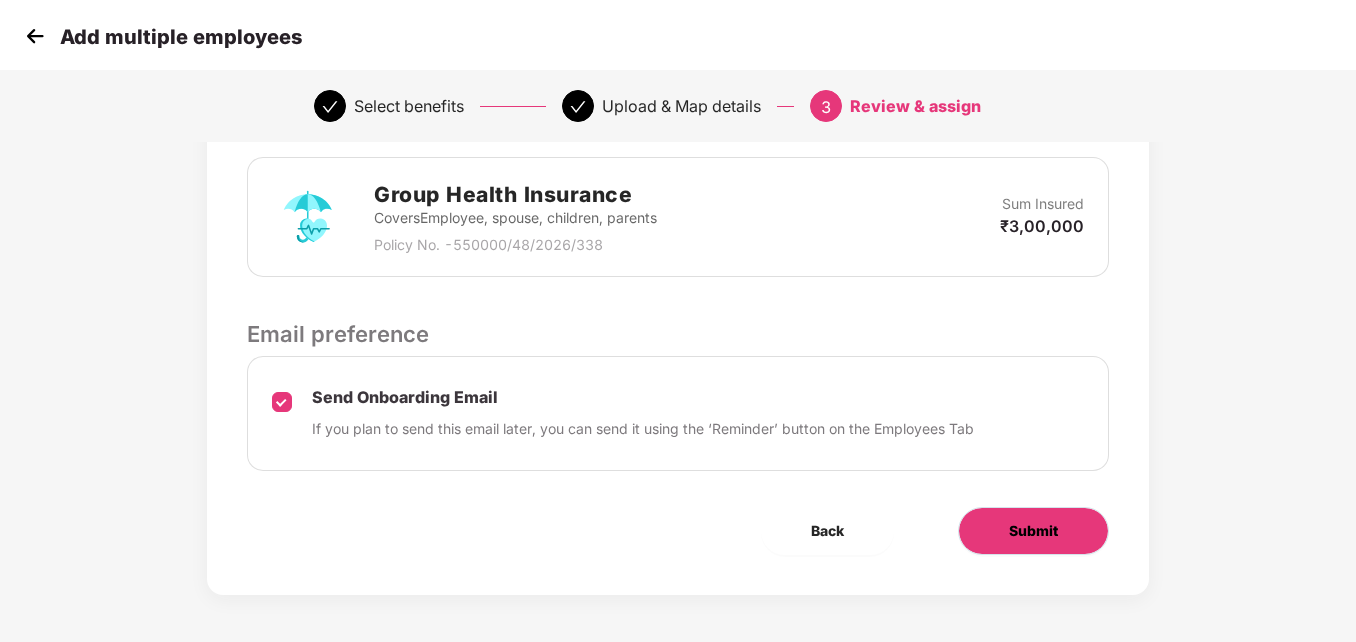 click on "Submit" at bounding box center (1033, 531) 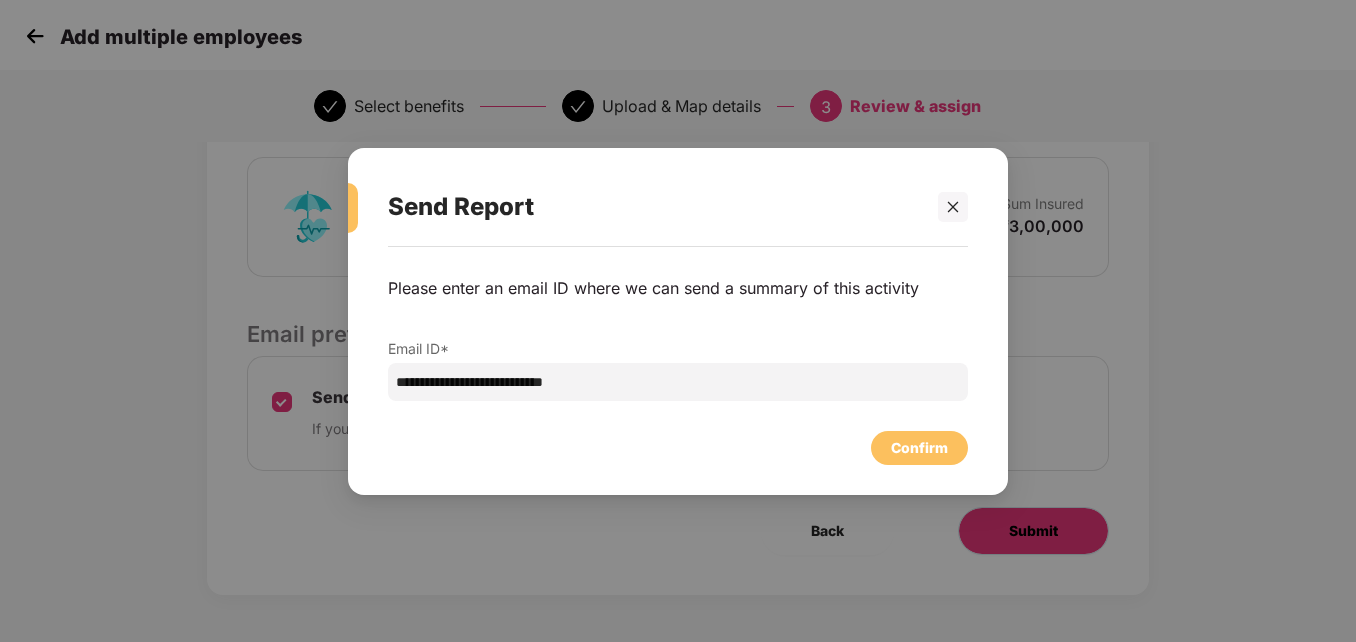 scroll, scrollTop: 0, scrollLeft: 0, axis: both 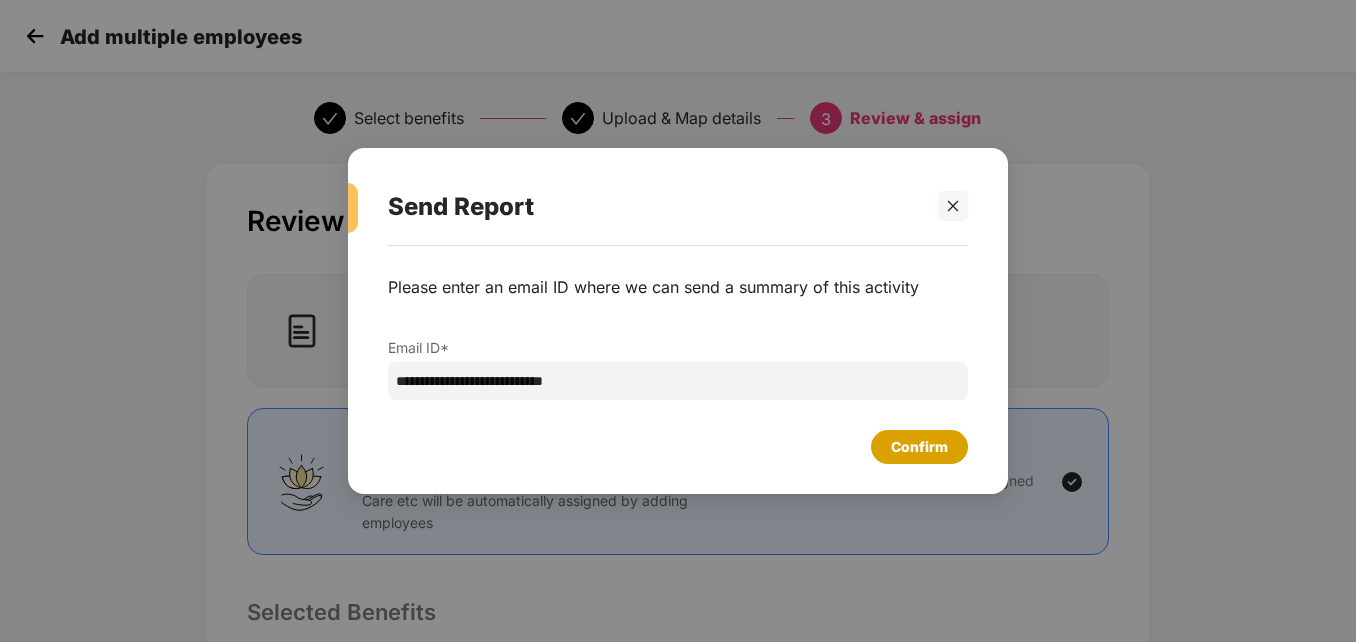 click on "Confirm" at bounding box center [919, 447] 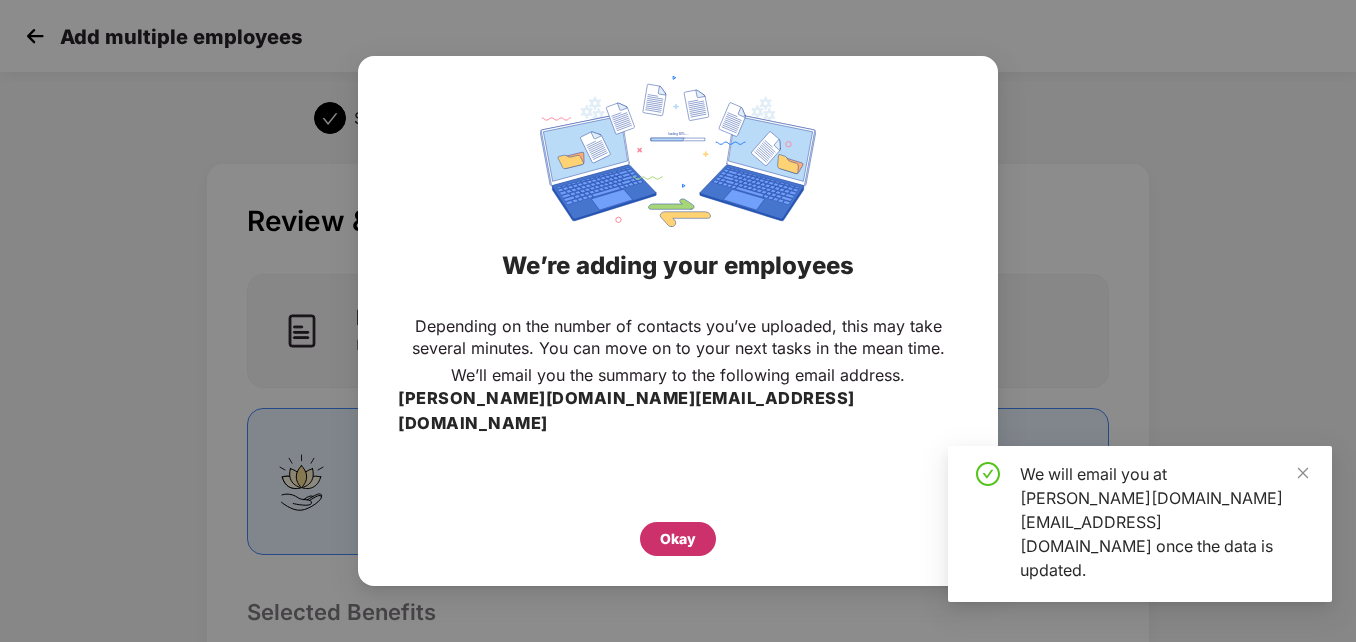 click on "Okay" at bounding box center [678, 539] 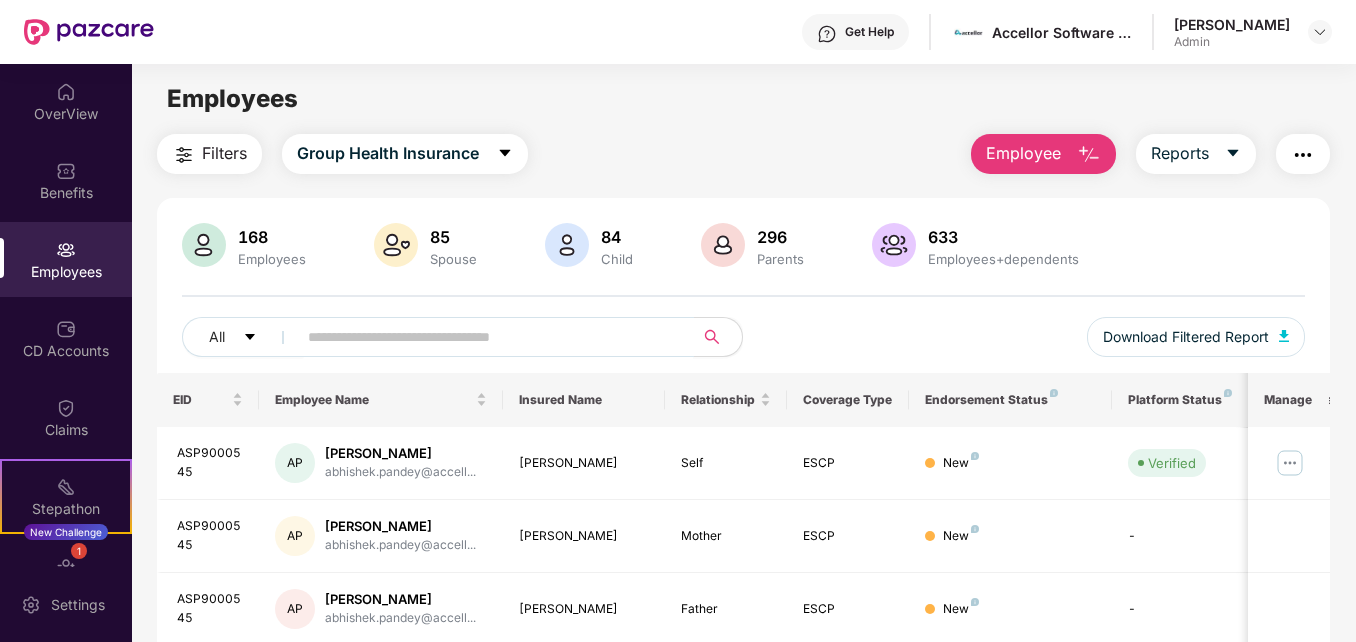 click at bounding box center [487, 337] 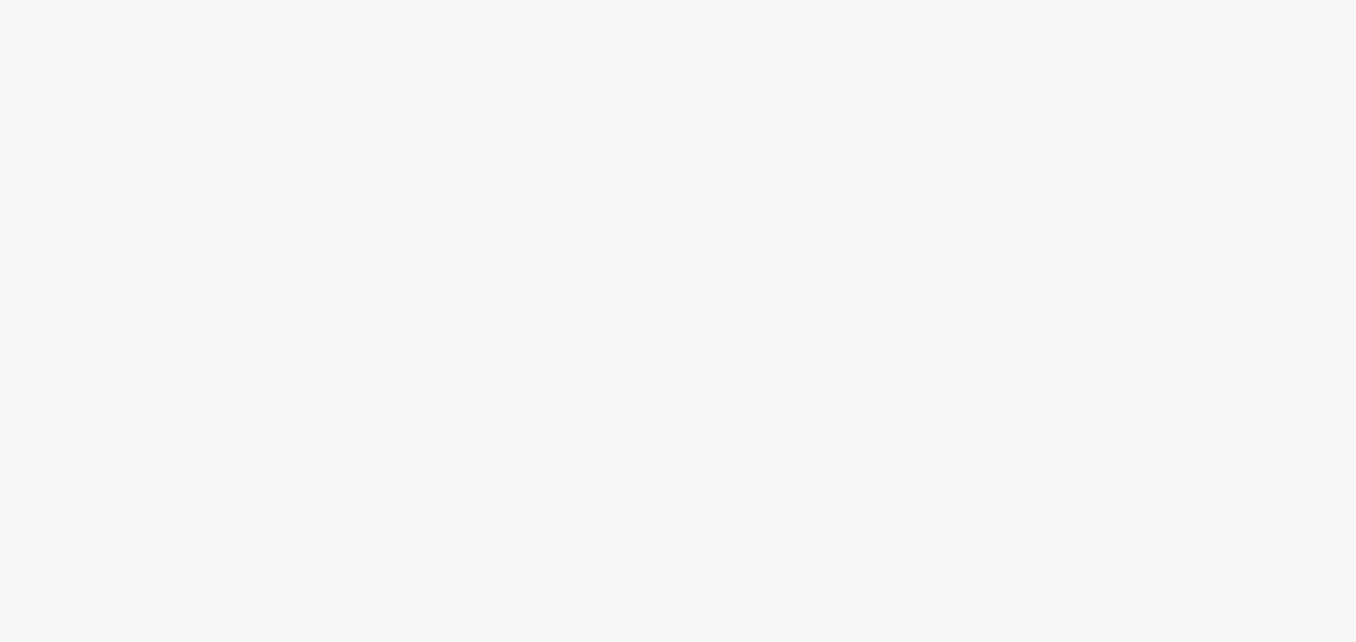 scroll, scrollTop: 0, scrollLeft: 0, axis: both 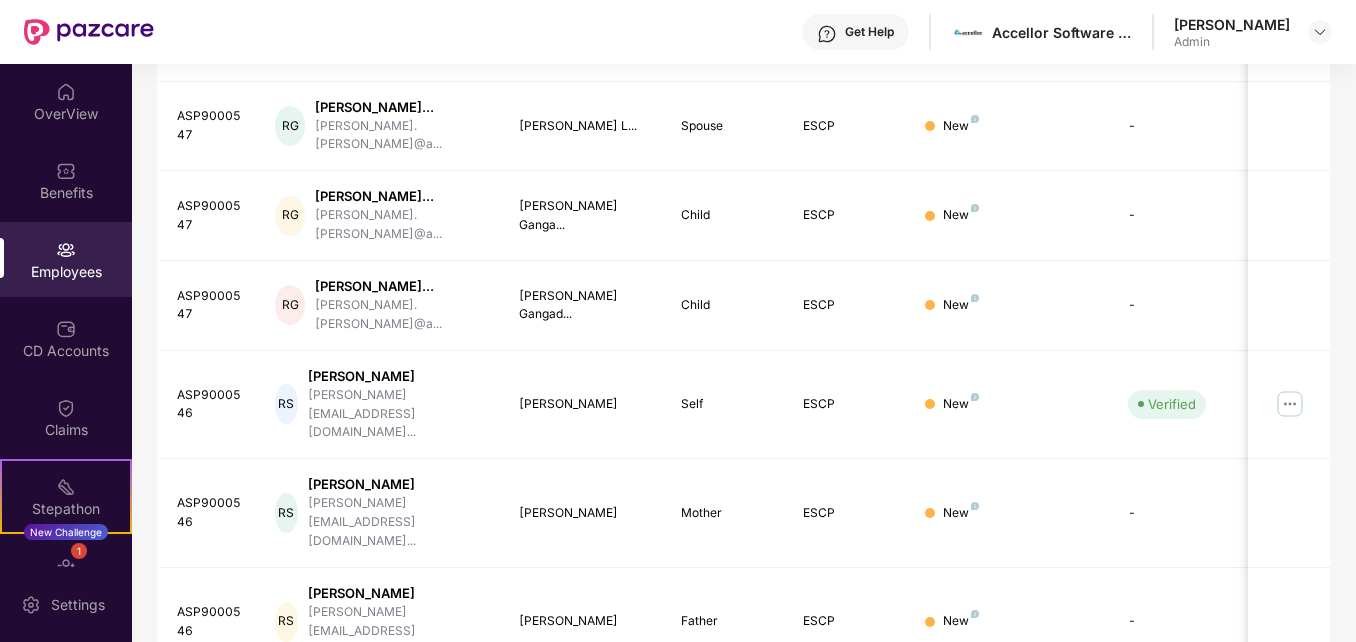 click on "2" at bounding box center (1114, 711) 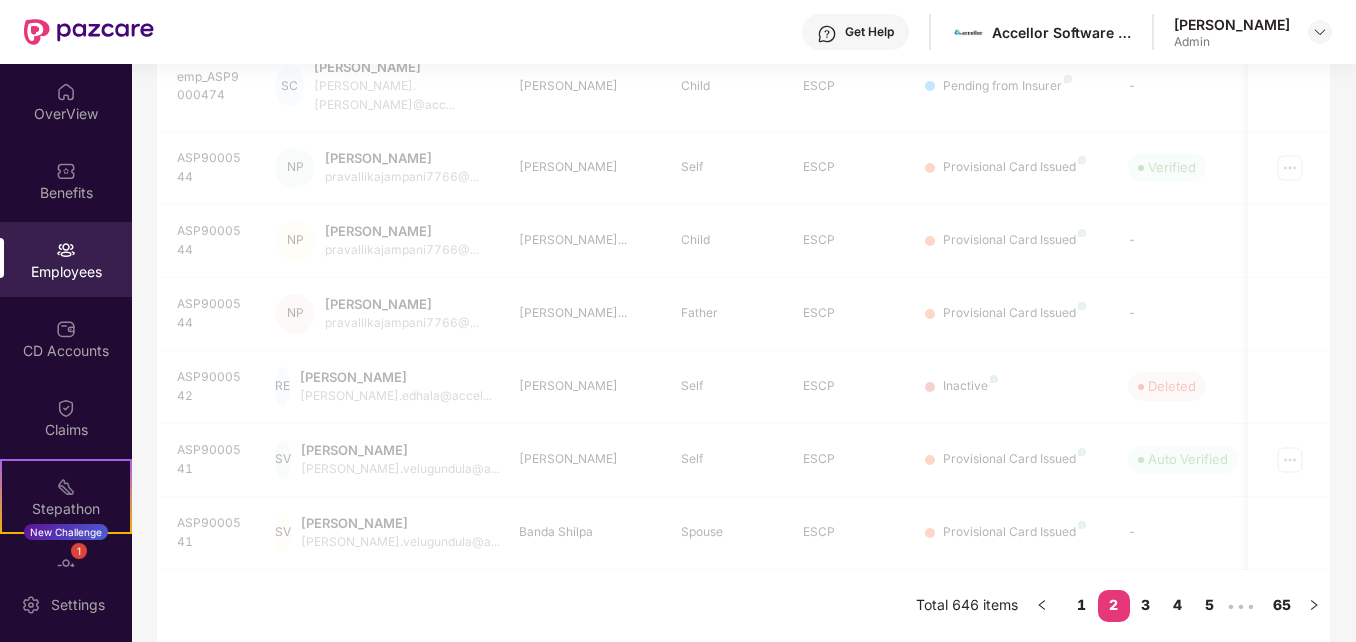 scroll, scrollTop: 587, scrollLeft: 0, axis: vertical 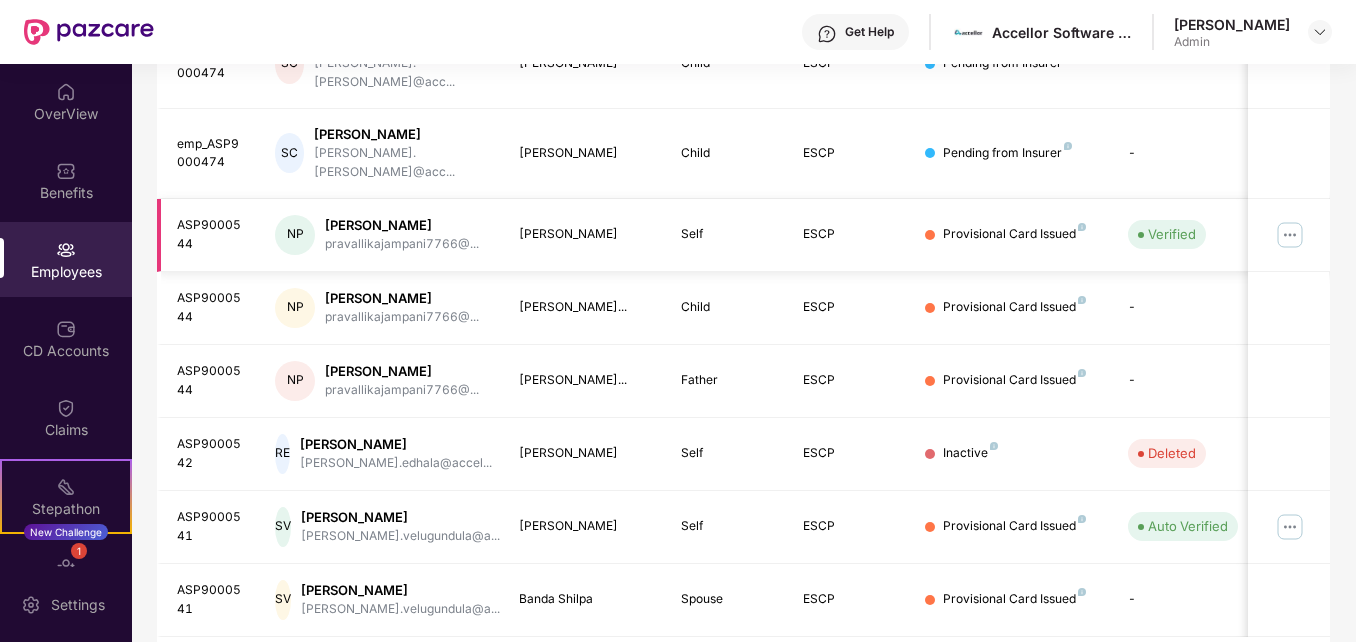 drag, startPoint x: 1352, startPoint y: 398, endPoint x: 1305, endPoint y: 159, distance: 243.5775 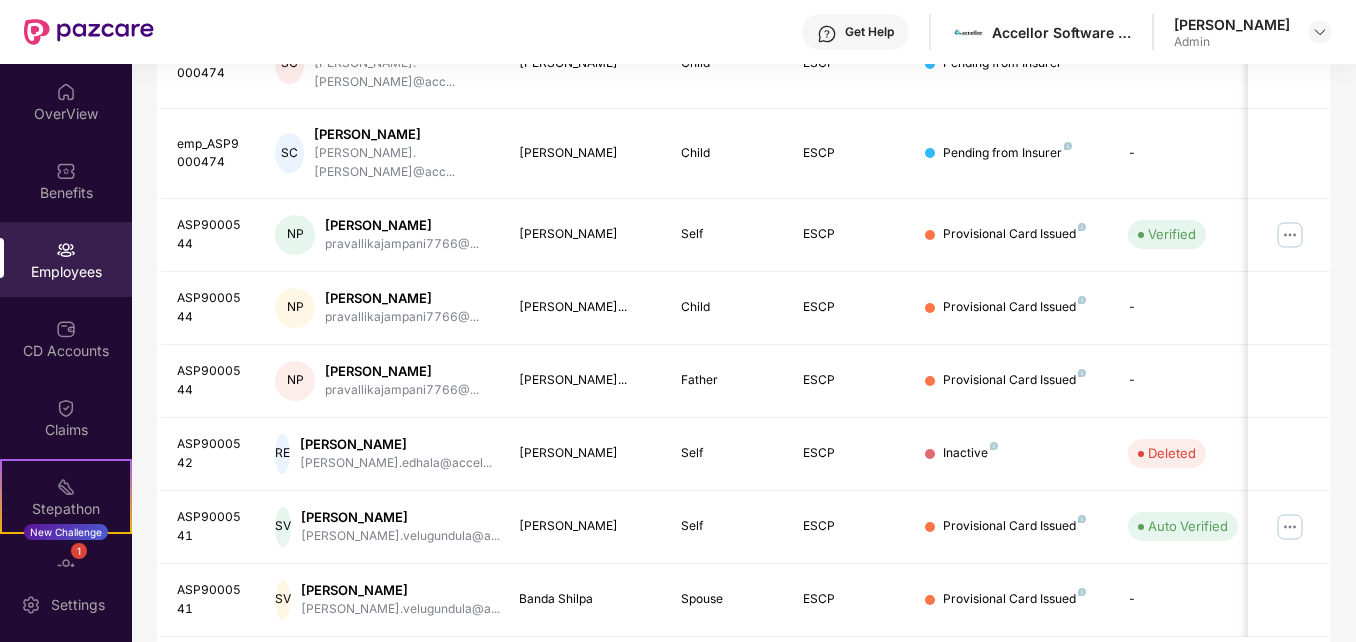 drag, startPoint x: 1305, startPoint y: 159, endPoint x: 1334, endPoint y: 177, distance: 34.132095 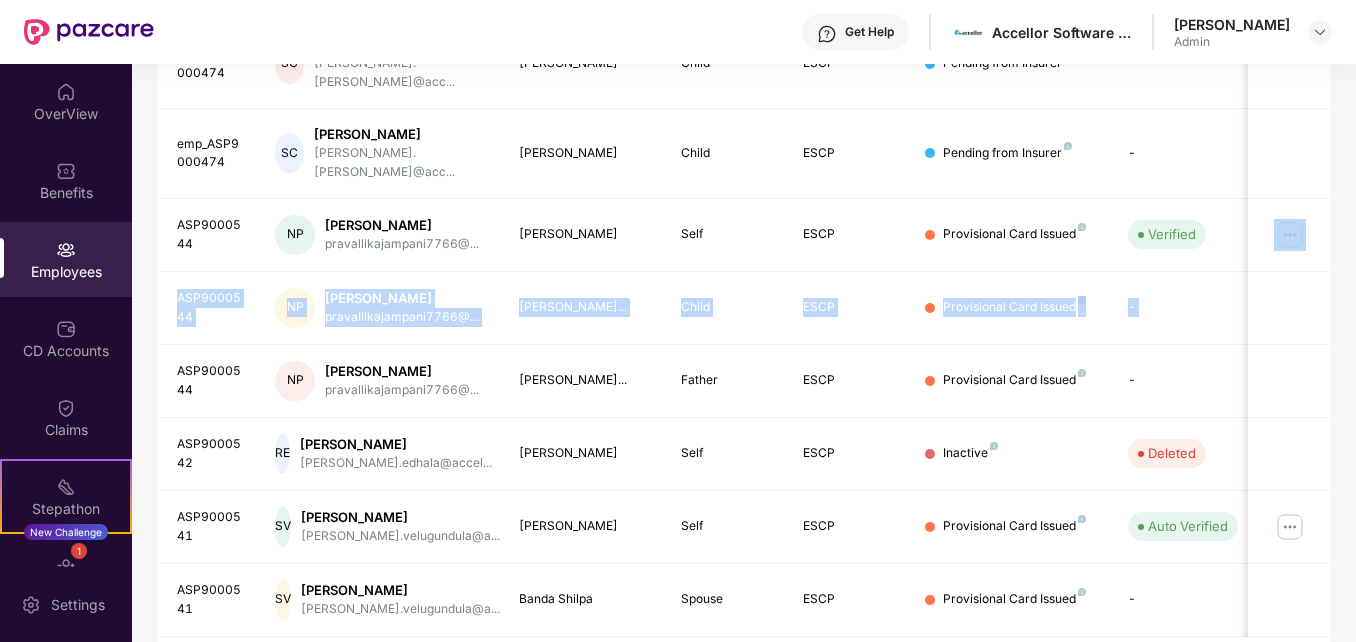 drag, startPoint x: 1347, startPoint y: 176, endPoint x: 1350, endPoint y: 234, distance: 58.077534 